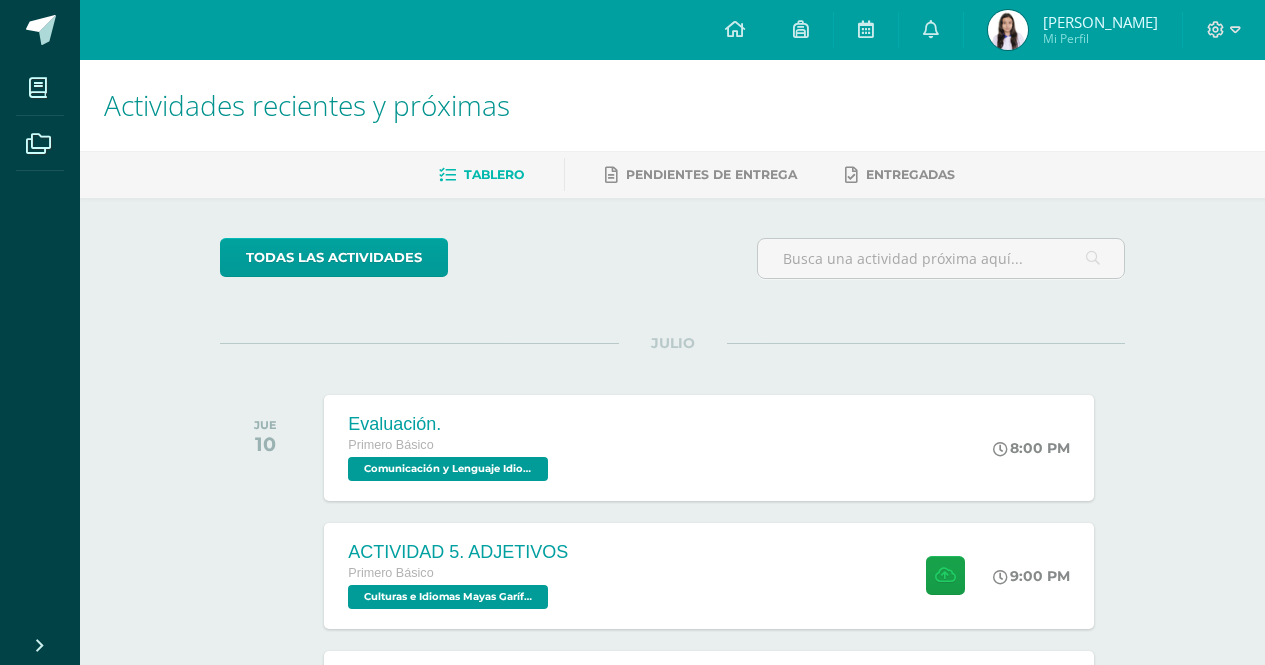 scroll, scrollTop: 0, scrollLeft: 0, axis: both 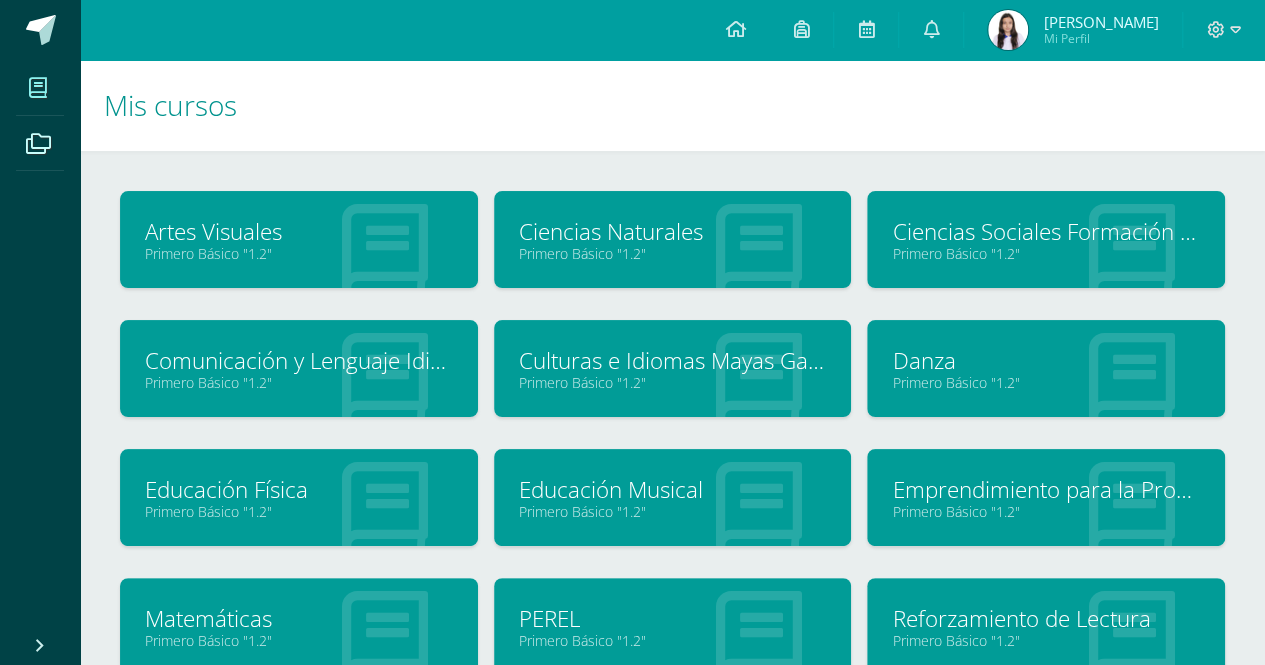 click on "Ciencias Sociales Formación Ciudadana e Interculturalidad" at bounding box center (1046, 231) 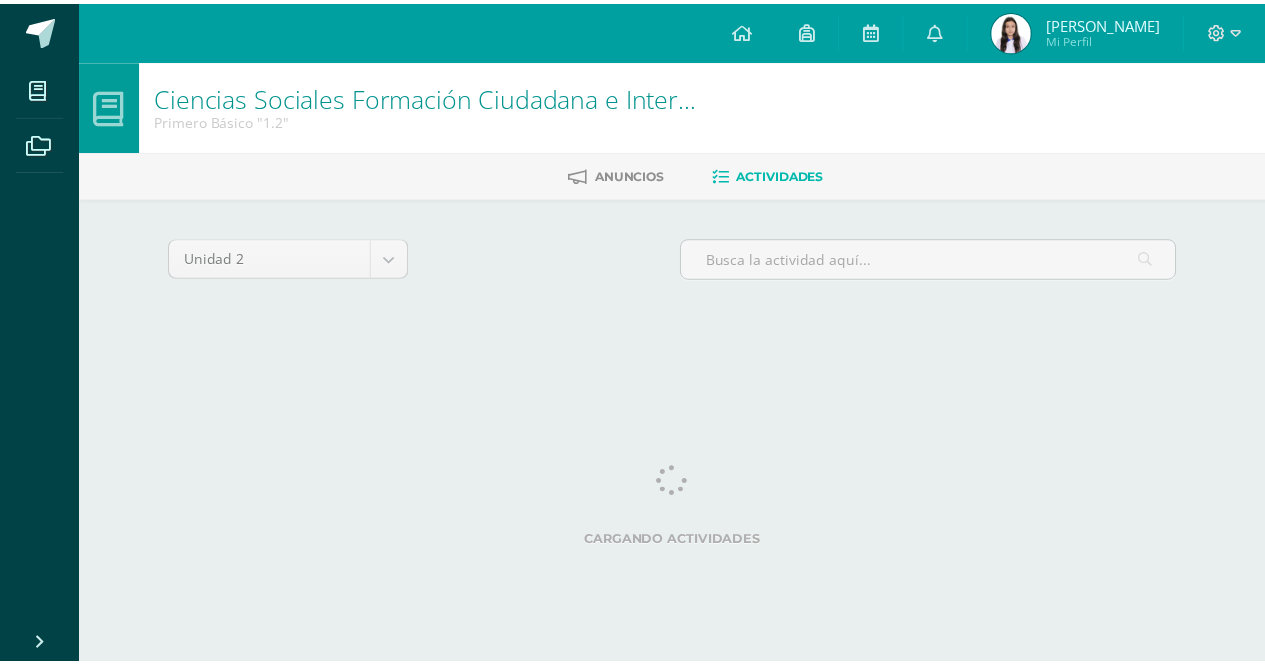 scroll, scrollTop: 0, scrollLeft: 0, axis: both 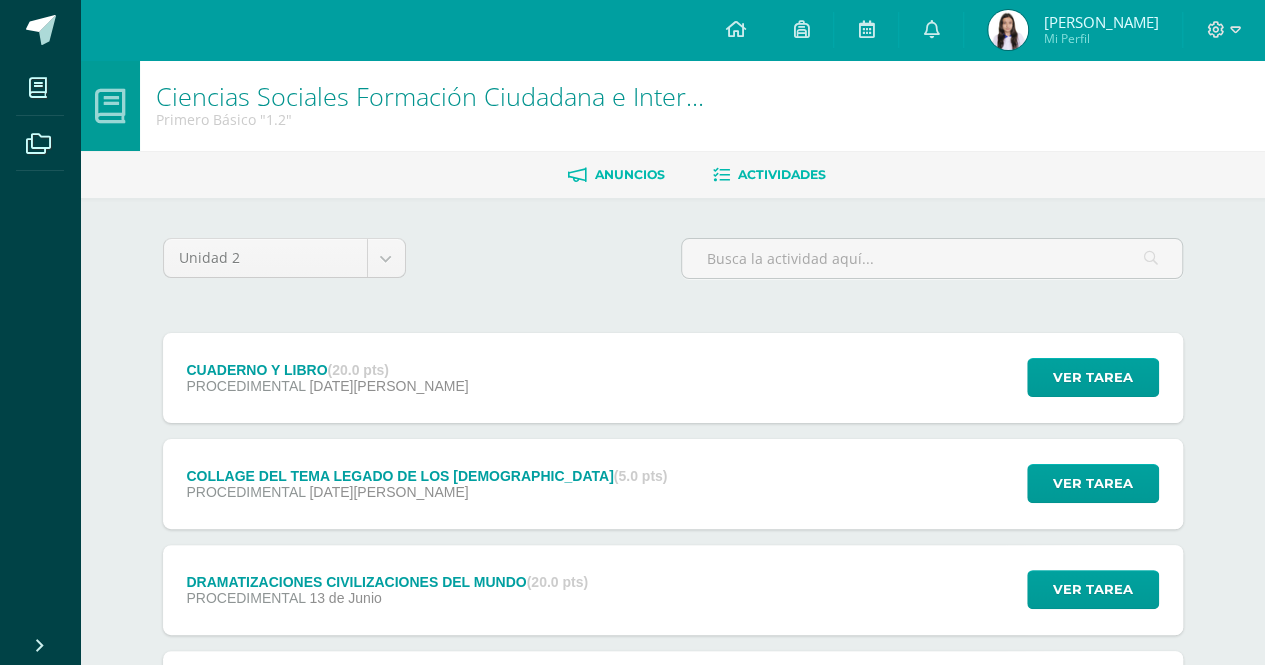 click on "Anuncios" at bounding box center [630, 174] 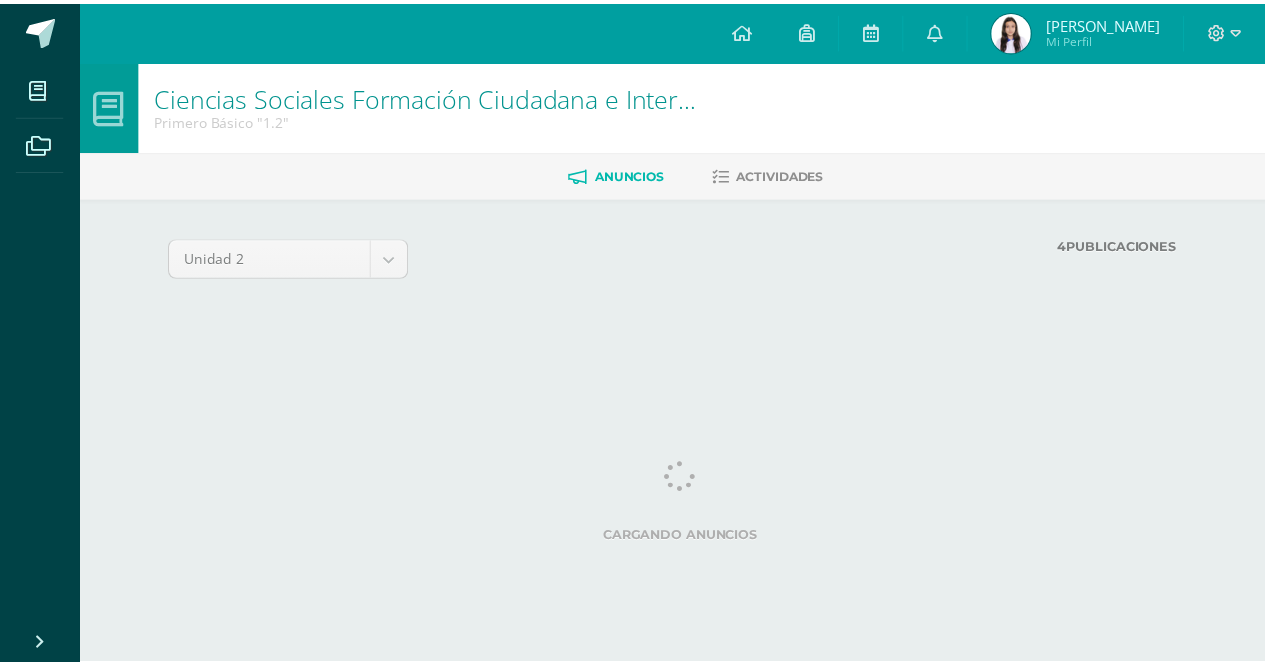 scroll, scrollTop: 0, scrollLeft: 0, axis: both 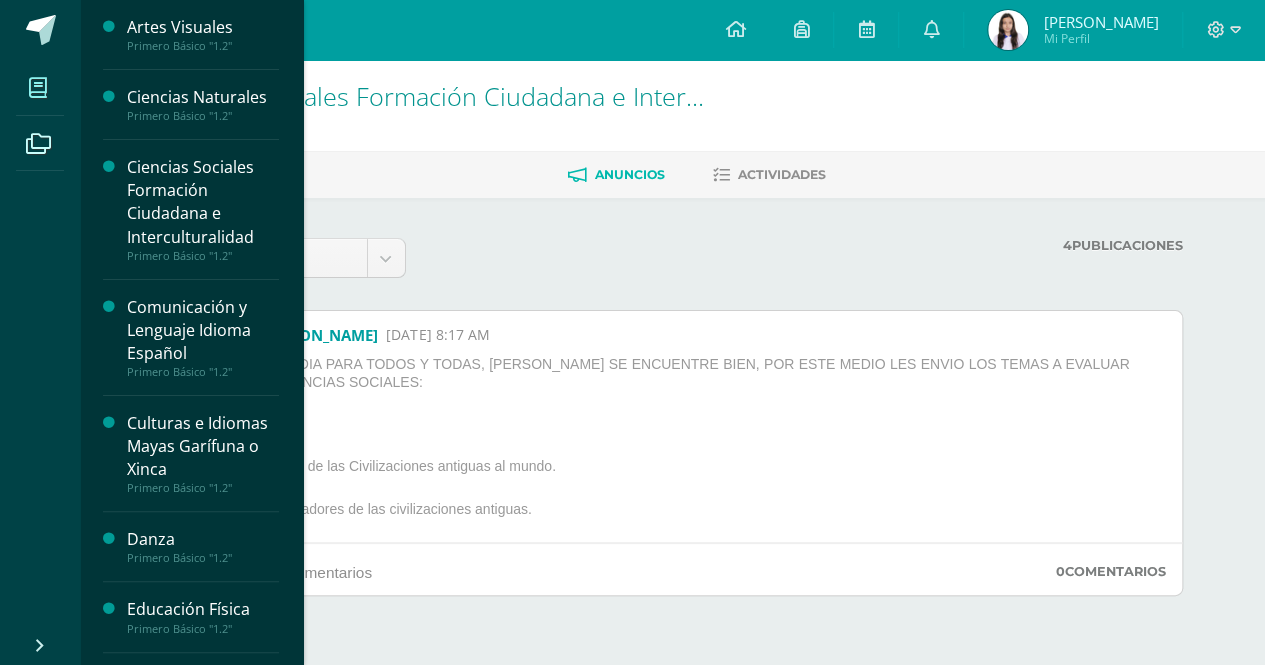 click at bounding box center [38, 87] 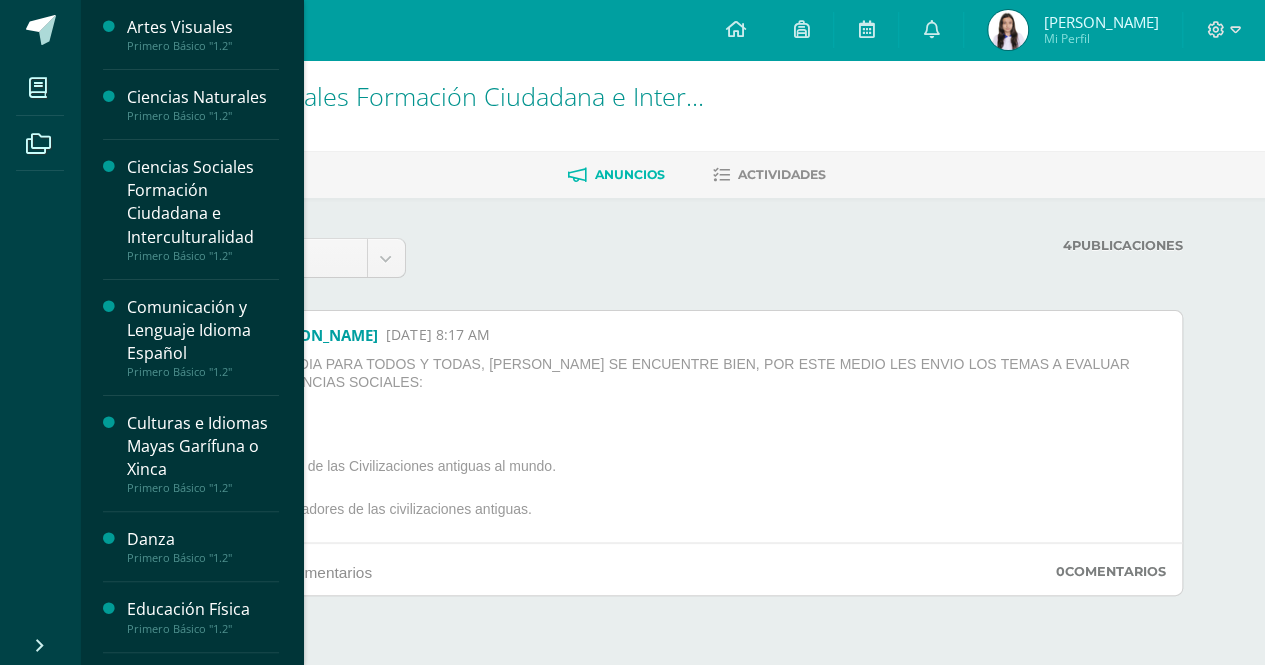 click on "Ciencias Naturales" at bounding box center [203, 97] 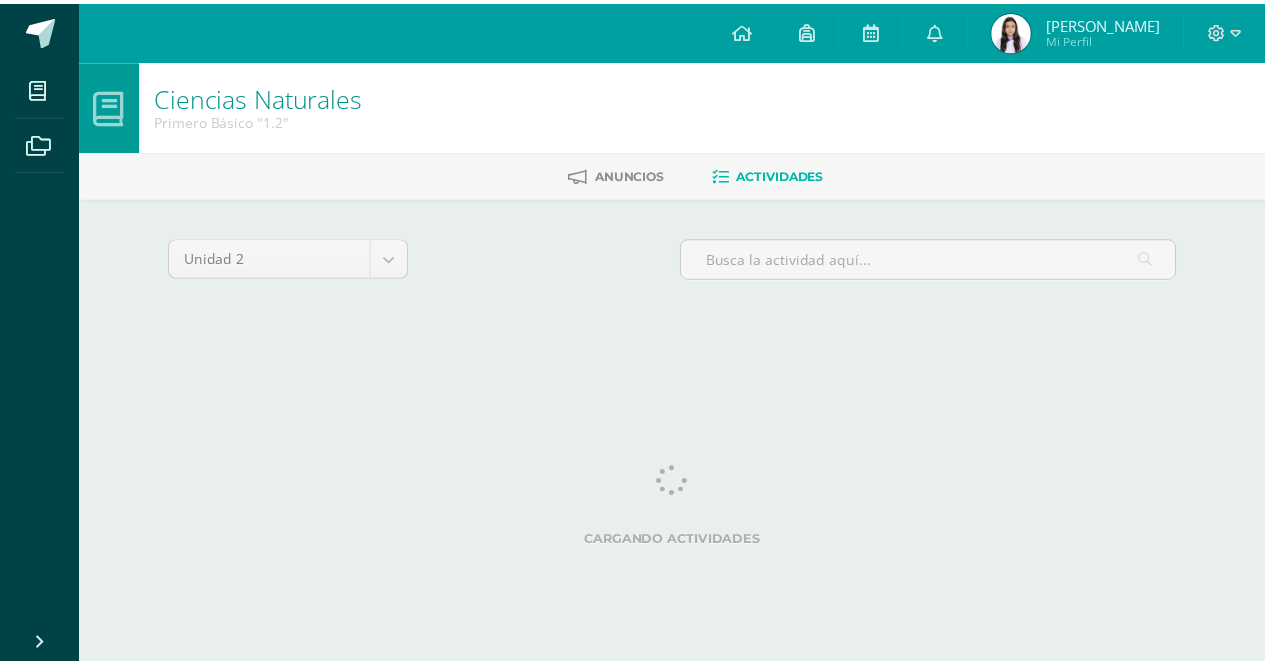 scroll, scrollTop: 0, scrollLeft: 0, axis: both 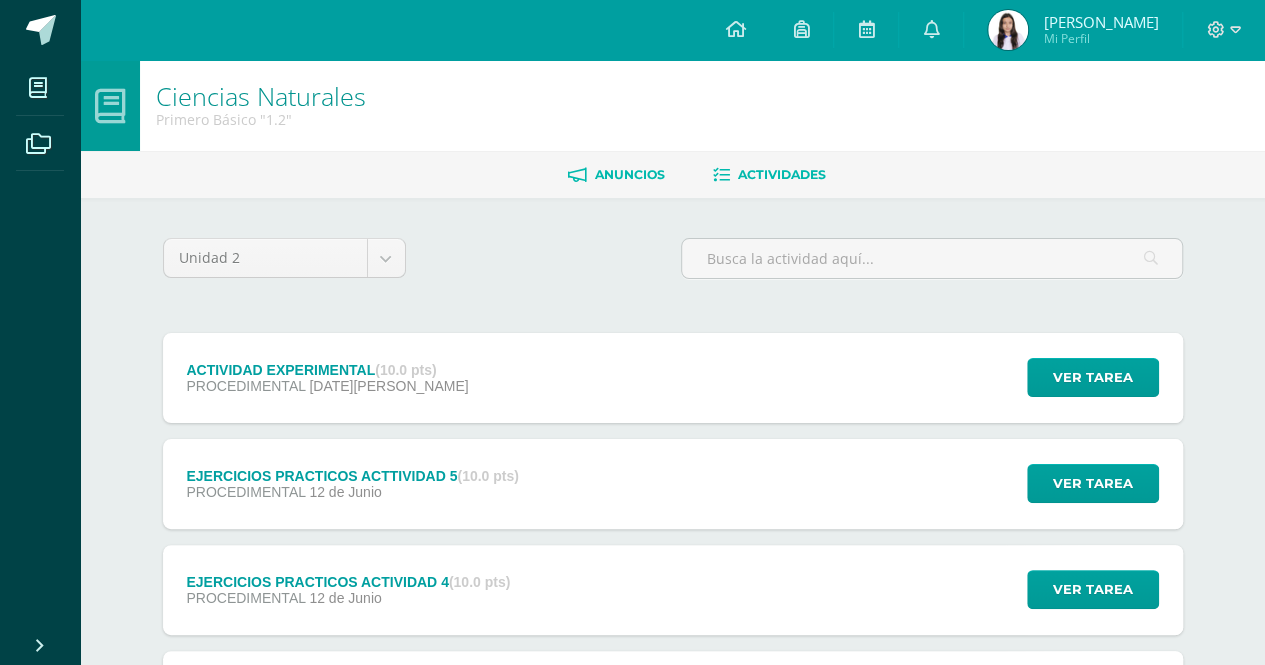click on "Anuncios" at bounding box center [630, 174] 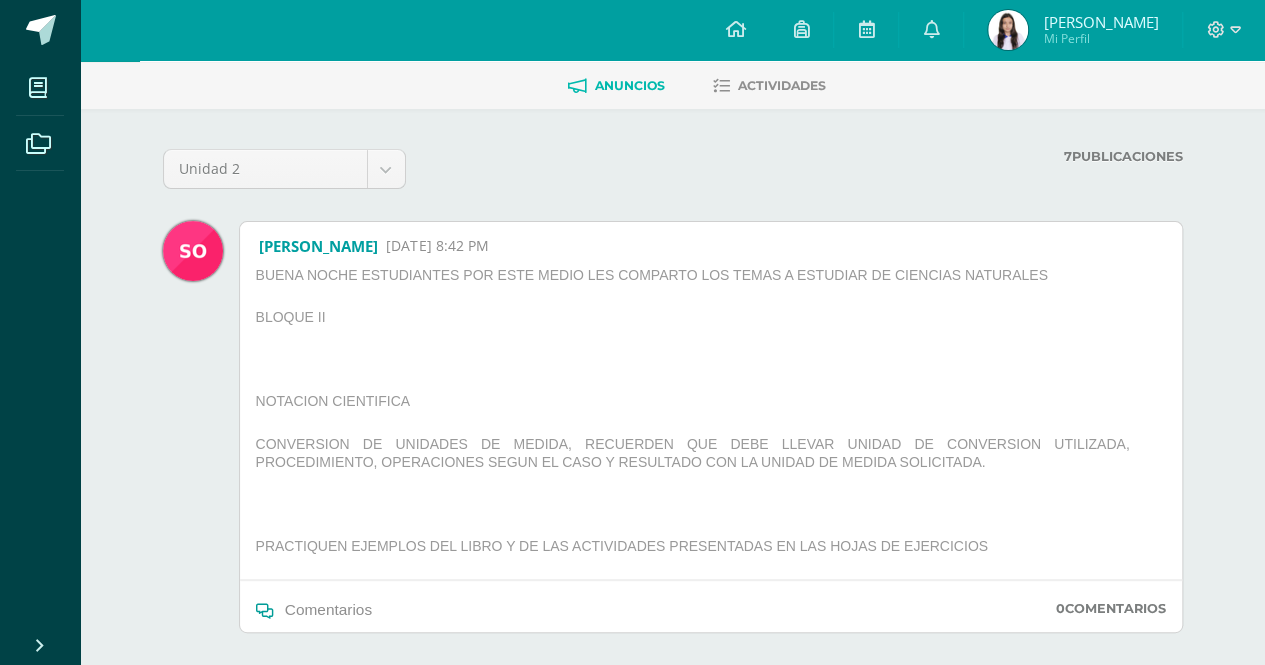 scroll, scrollTop: 0, scrollLeft: 0, axis: both 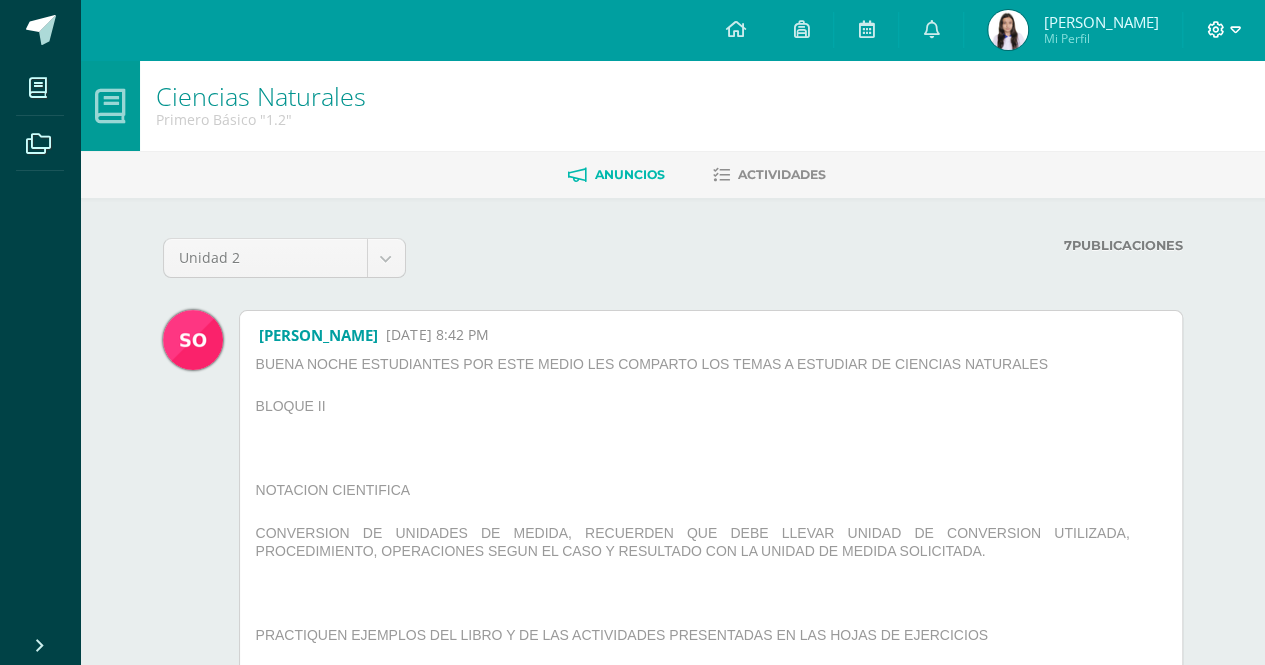 click 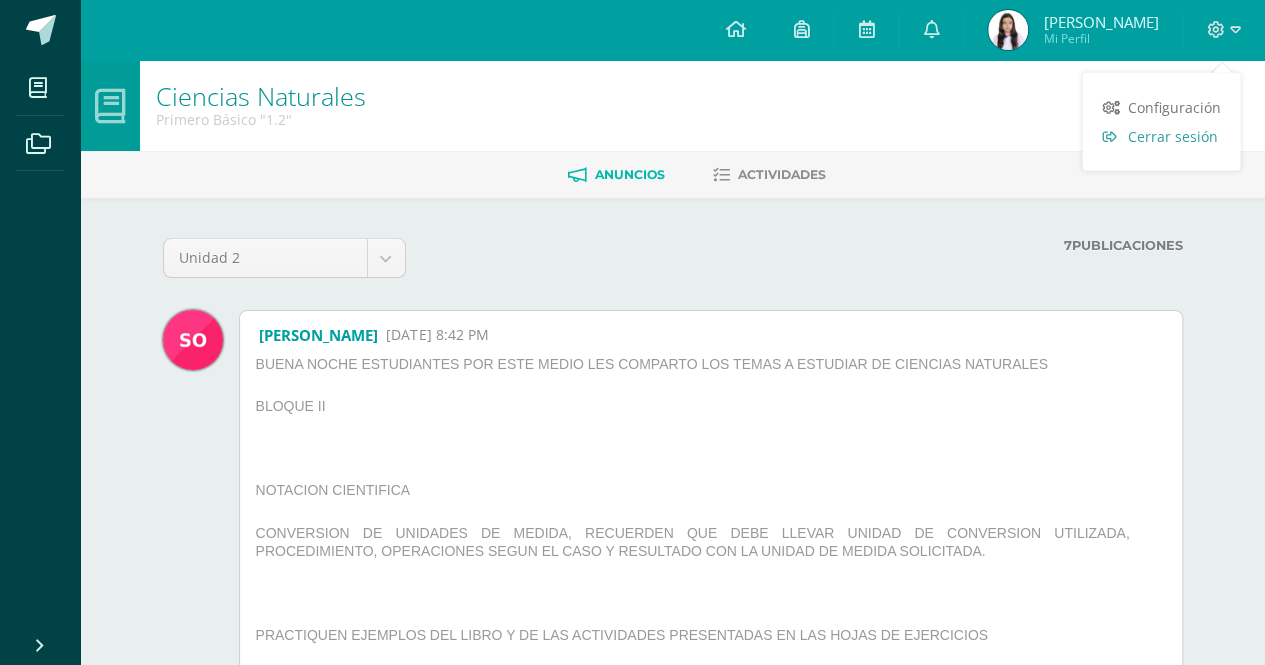 click on "Cerrar sesión" at bounding box center [1161, 136] 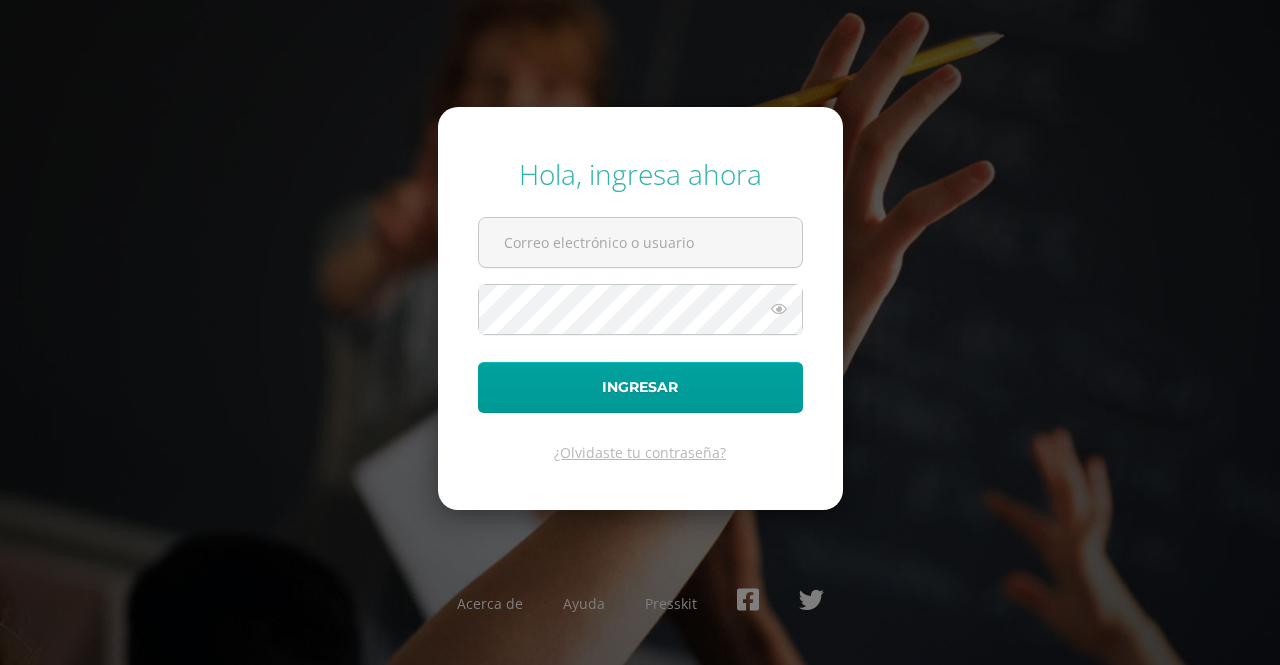 scroll, scrollTop: 0, scrollLeft: 0, axis: both 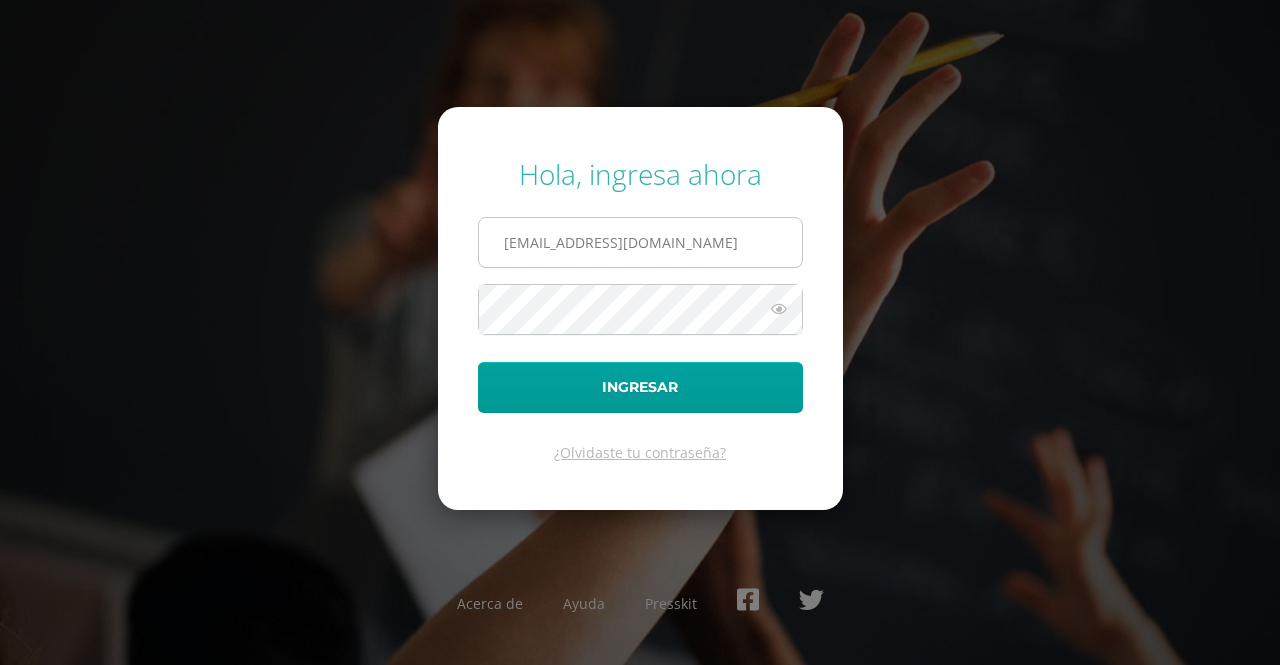 click on "[EMAIL_ADDRESS][DOMAIN_NAME]" at bounding box center [640, 242] 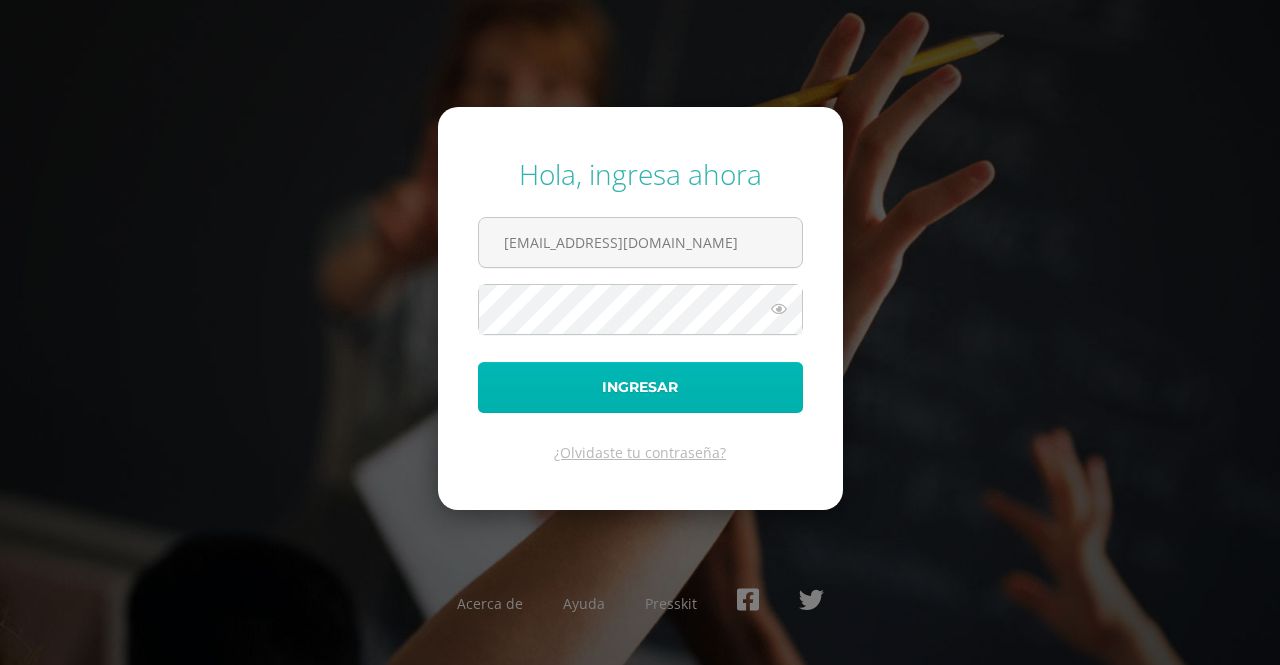 click on "Ingresar" at bounding box center [640, 387] 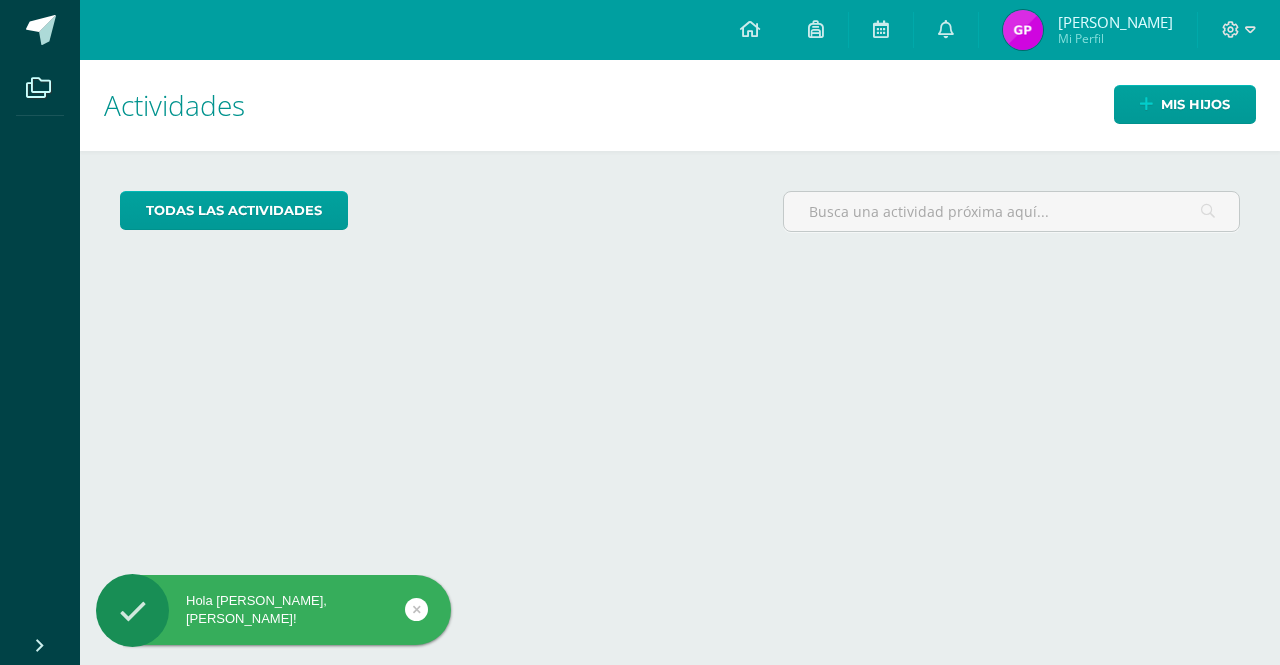 scroll, scrollTop: 0, scrollLeft: 0, axis: both 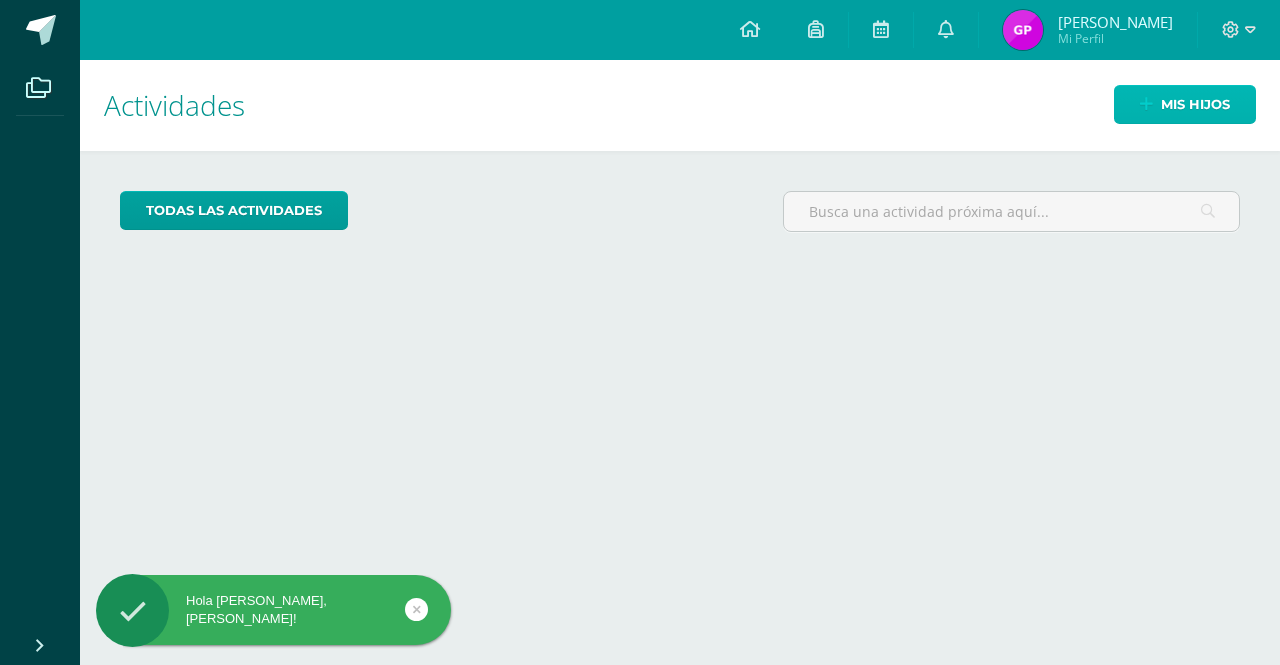 click on "Mis hijos" at bounding box center [1195, 104] 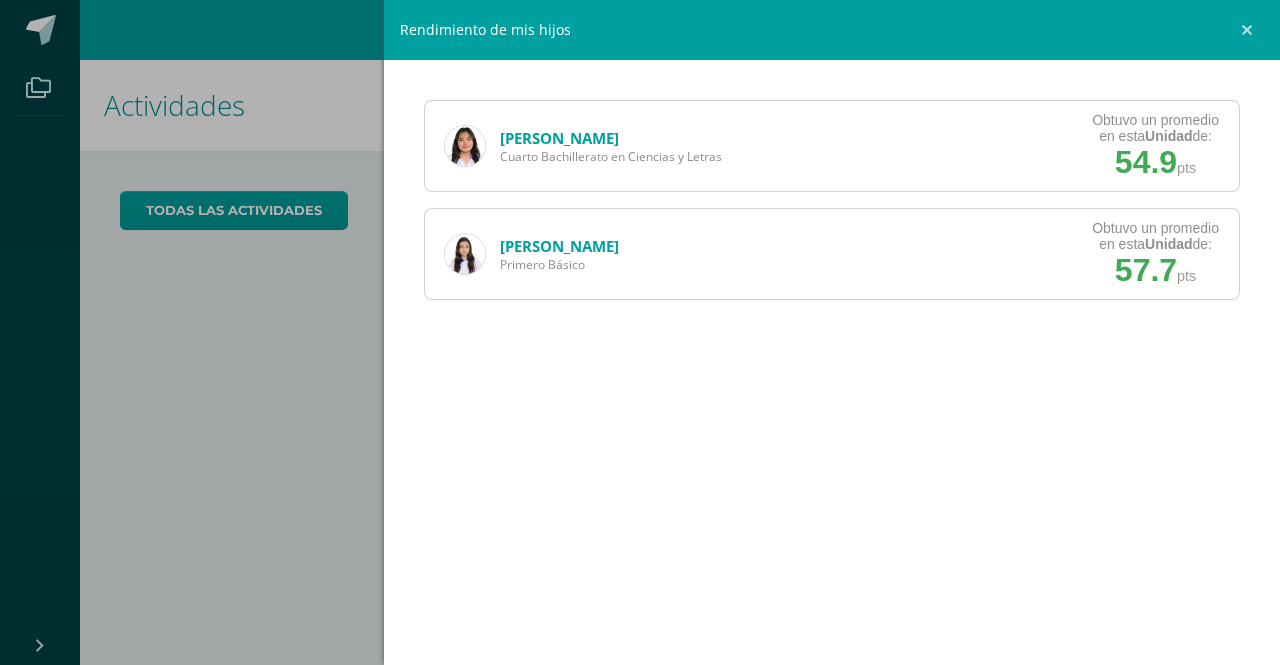click on "Mía Cuéllar
Primero Básico" at bounding box center (532, 254) 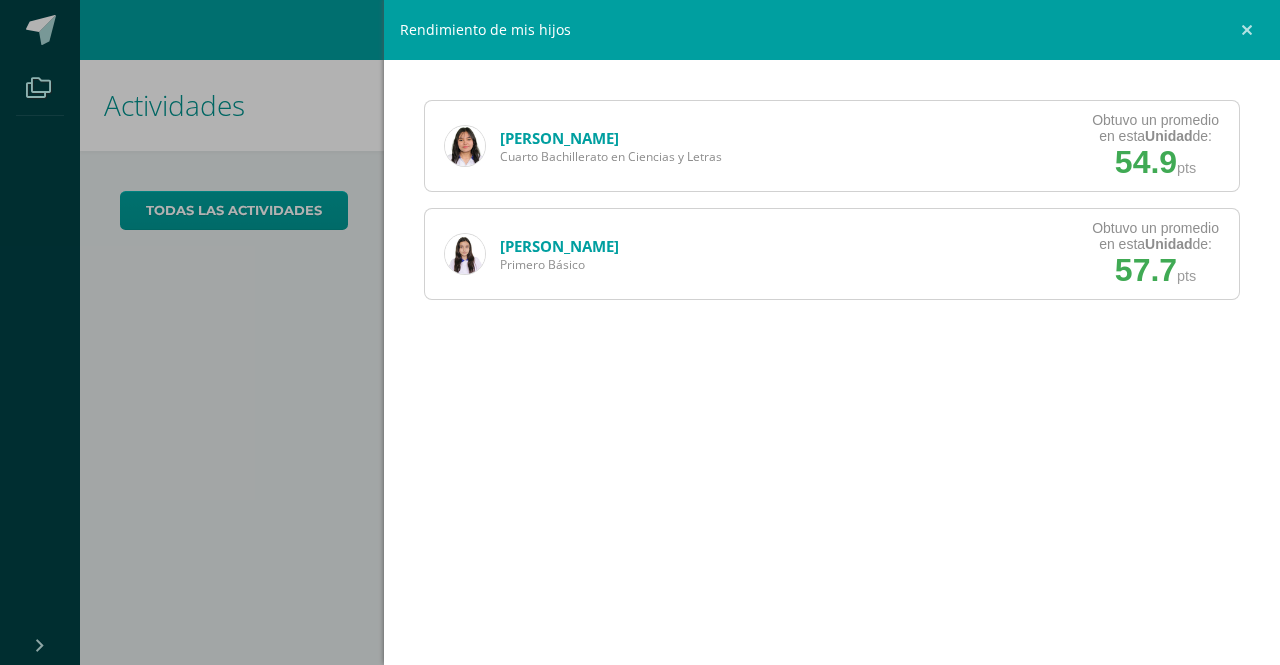click on "Primero Básico" at bounding box center (559, 264) 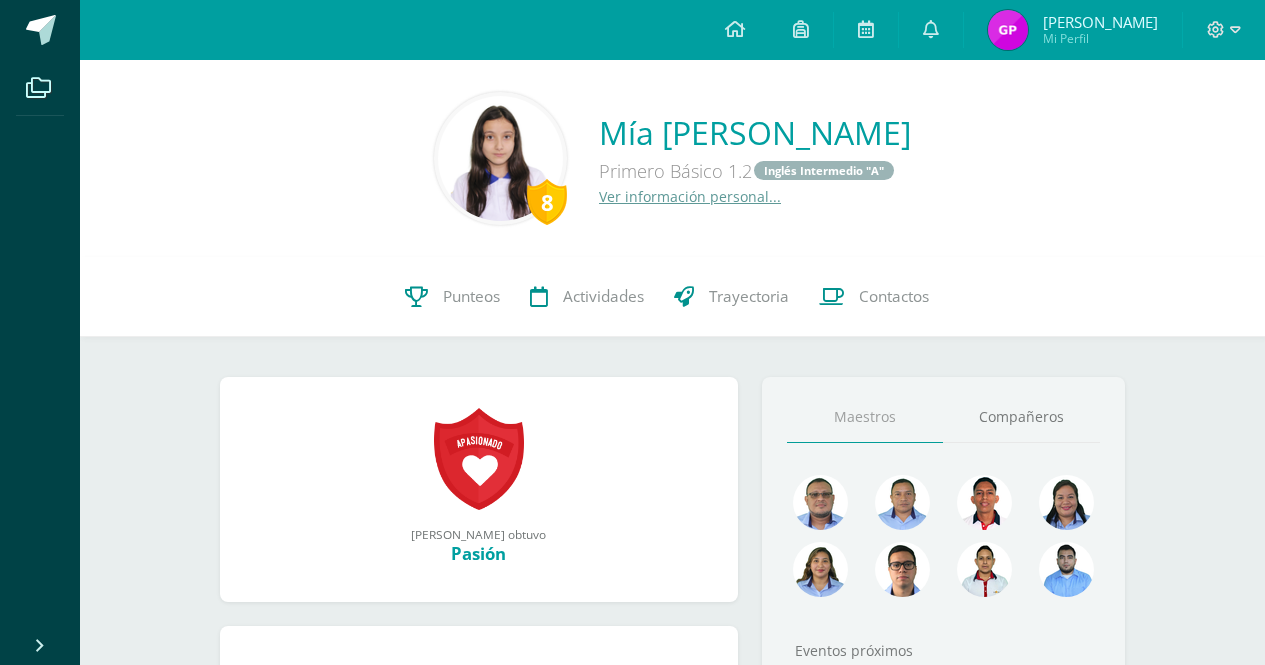 scroll, scrollTop: 0, scrollLeft: 0, axis: both 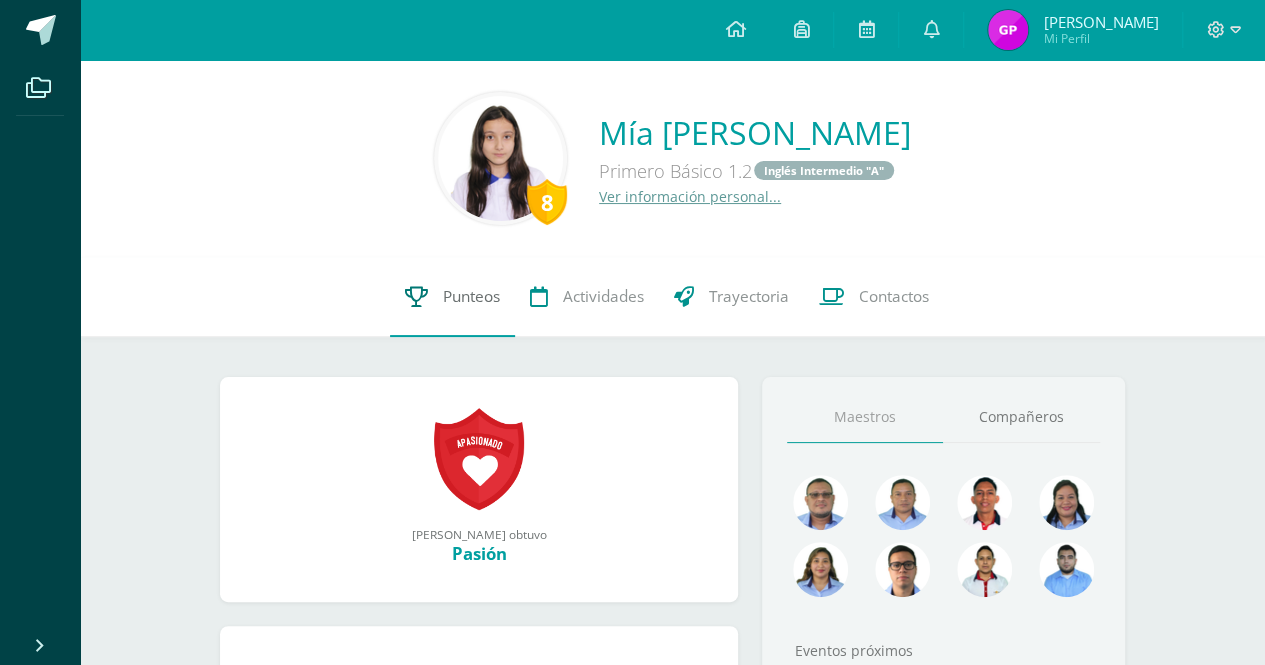 click on "Punteos" at bounding box center (471, 296) 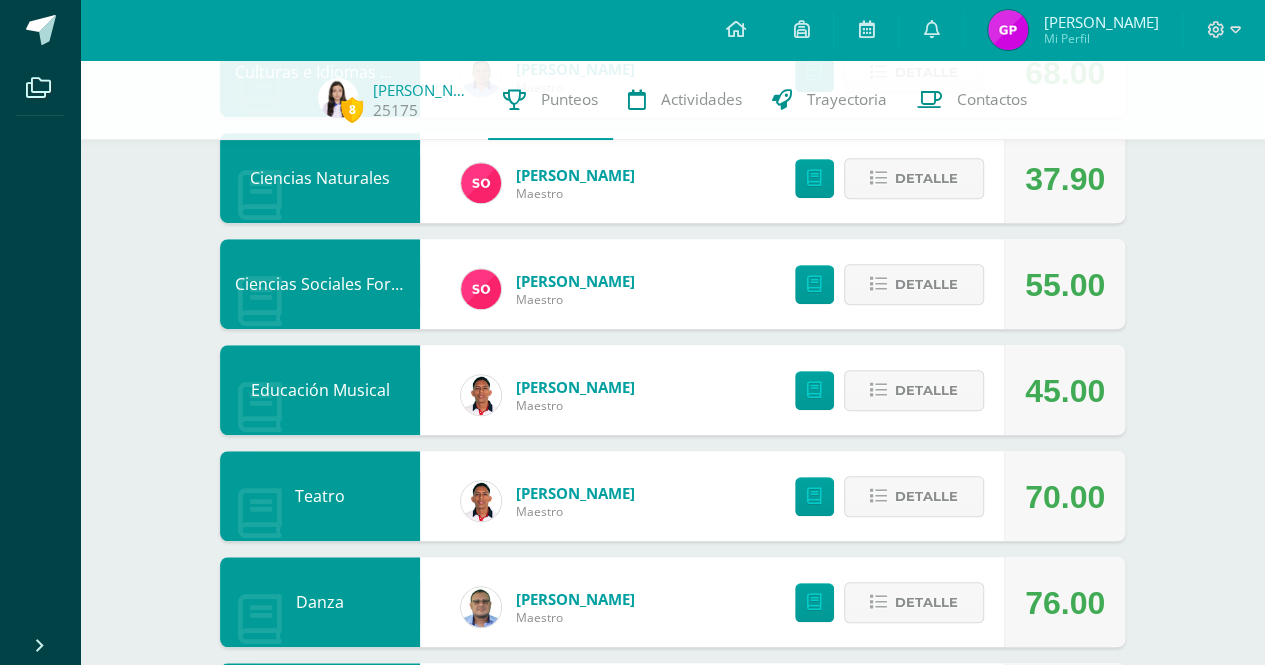 scroll, scrollTop: 400, scrollLeft: 0, axis: vertical 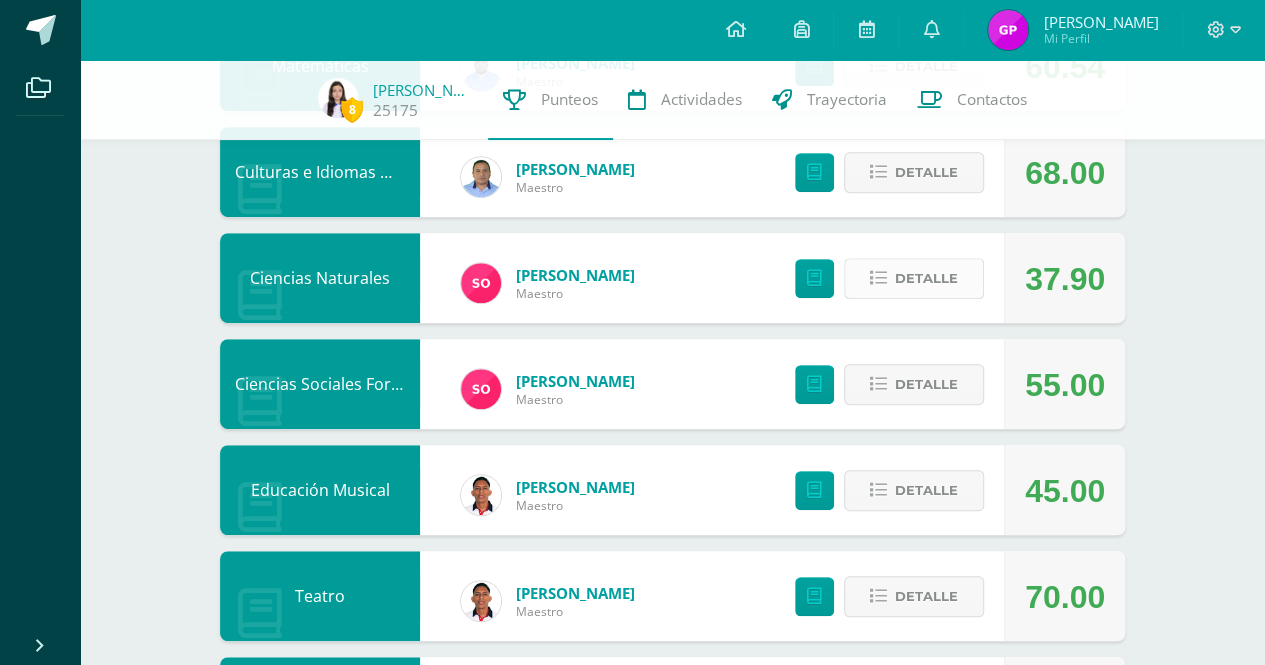 click on "Detalle" at bounding box center (926, 278) 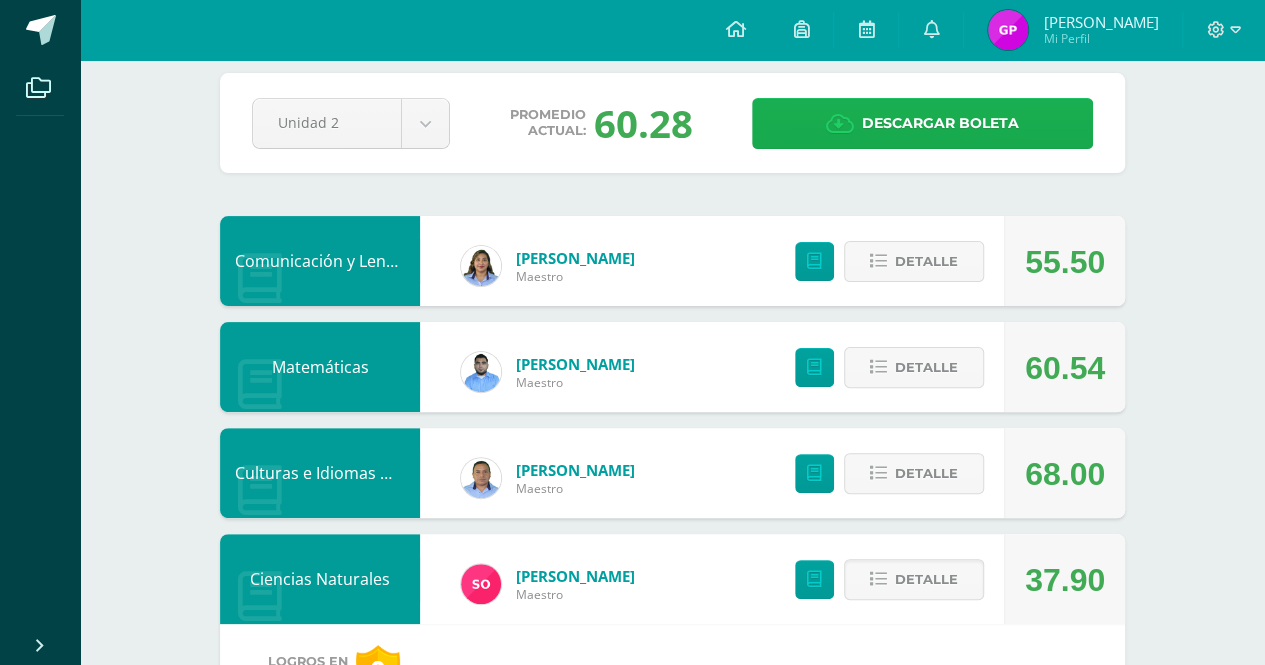 scroll, scrollTop: 0, scrollLeft: 0, axis: both 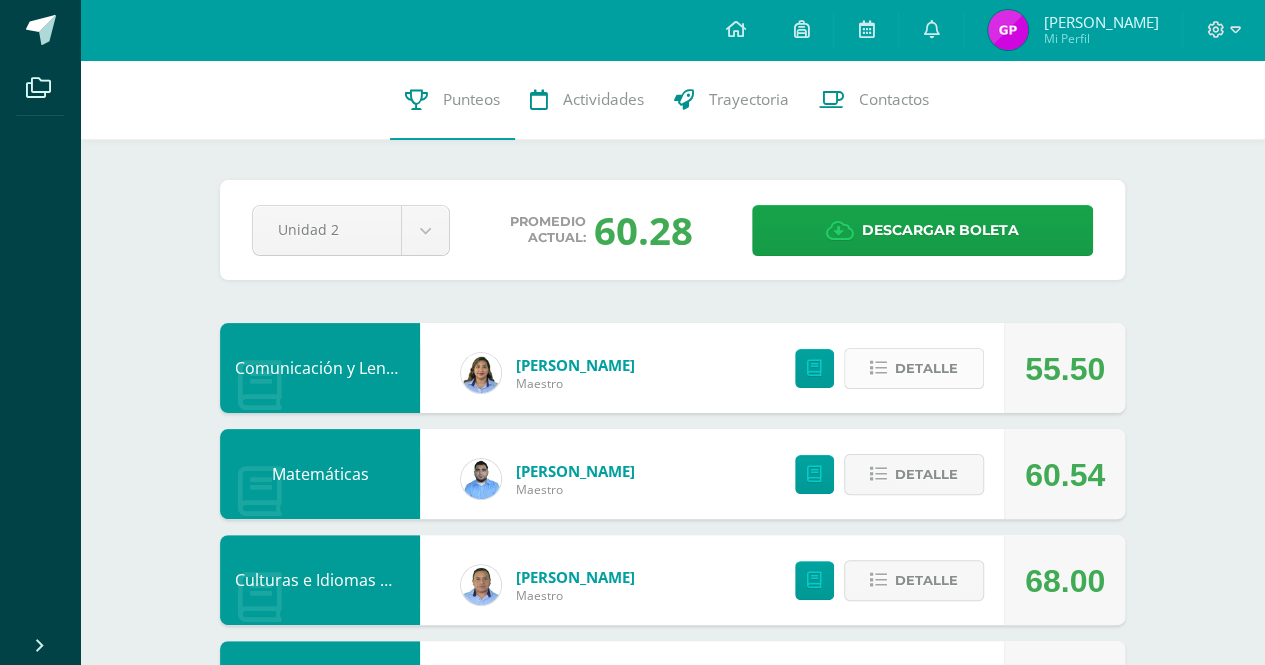 click on "Detalle" at bounding box center (926, 368) 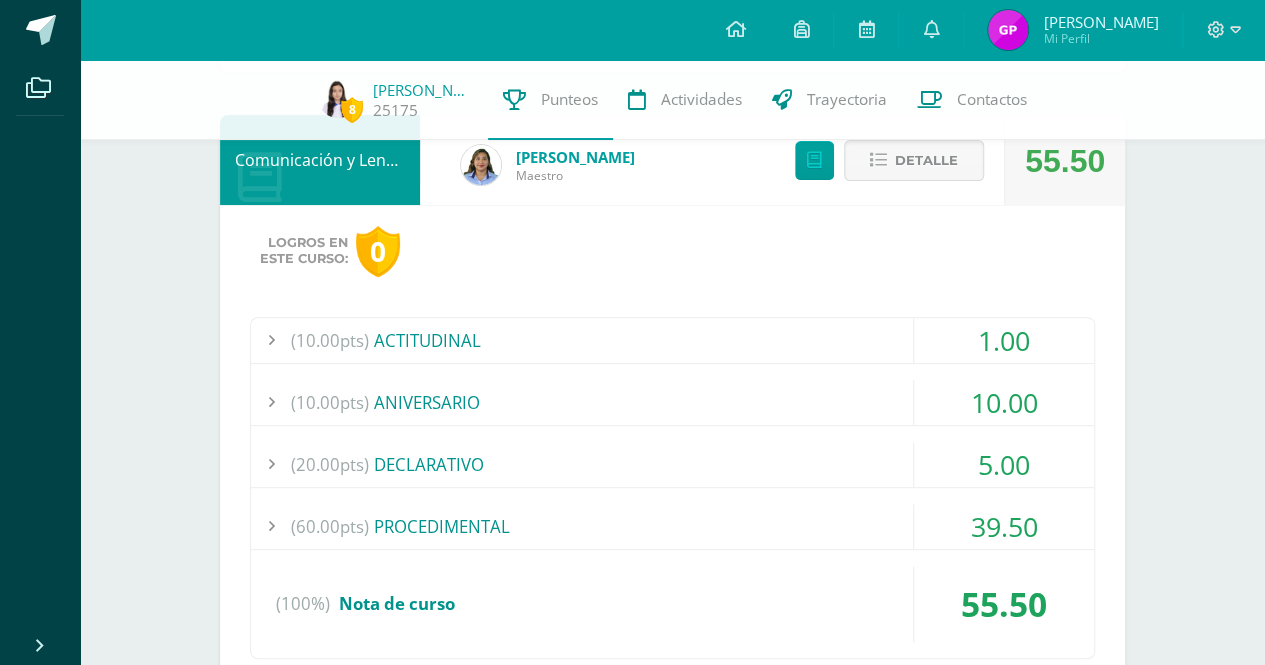 scroll, scrollTop: 0, scrollLeft: 0, axis: both 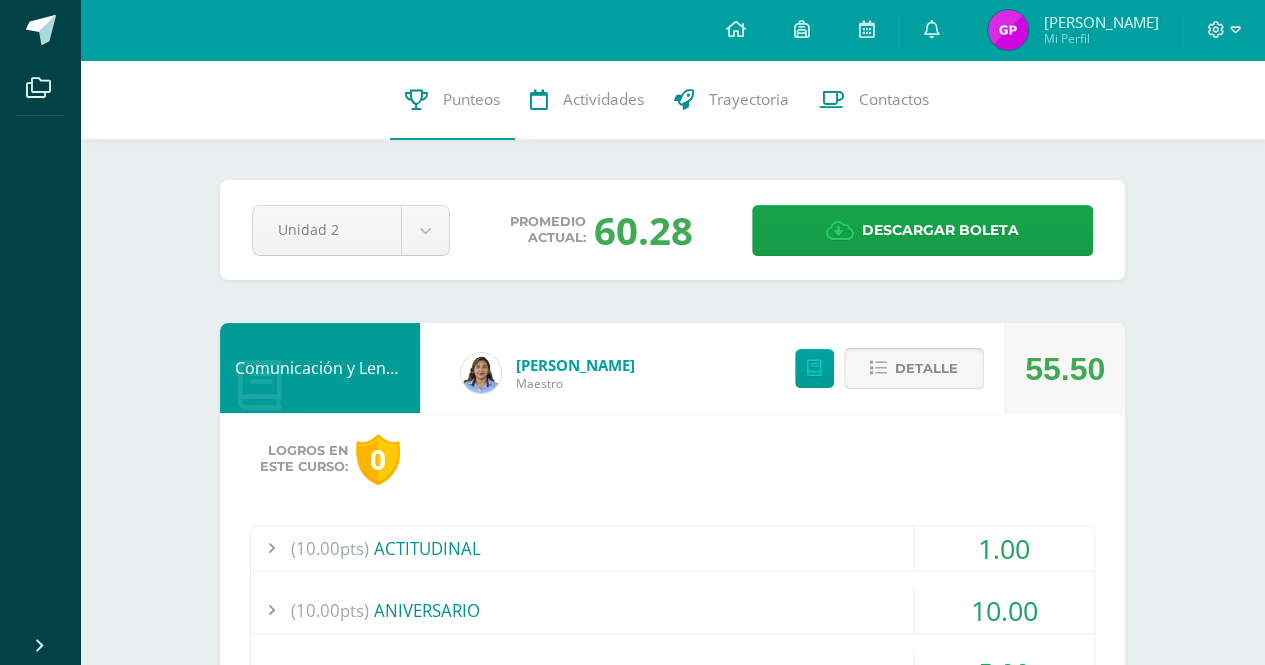 click on "Detalle" at bounding box center [926, 368] 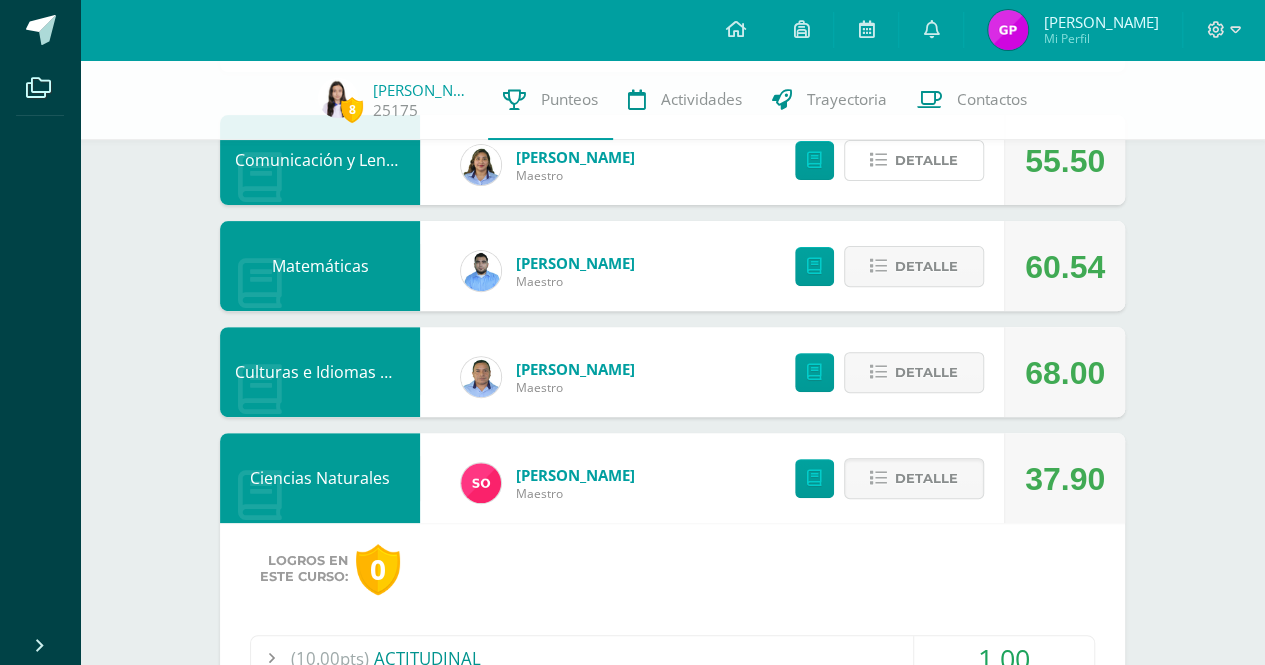 scroll, scrollTop: 300, scrollLeft: 0, axis: vertical 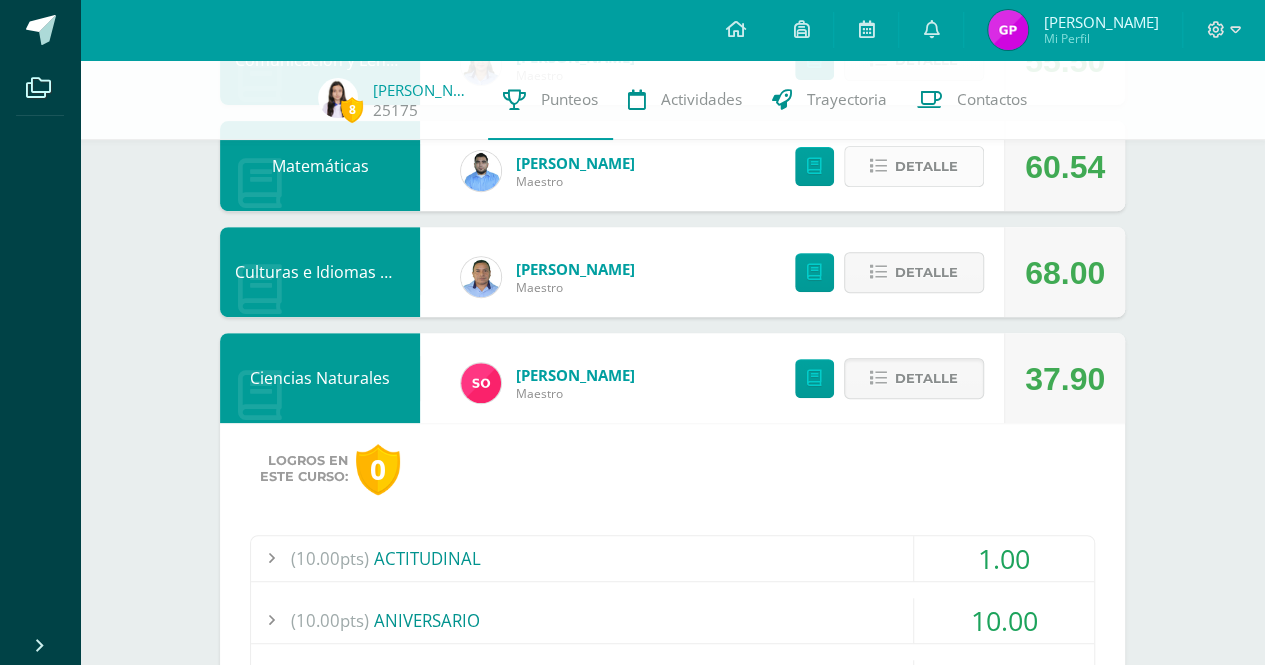 click on "Detalle" at bounding box center (914, 166) 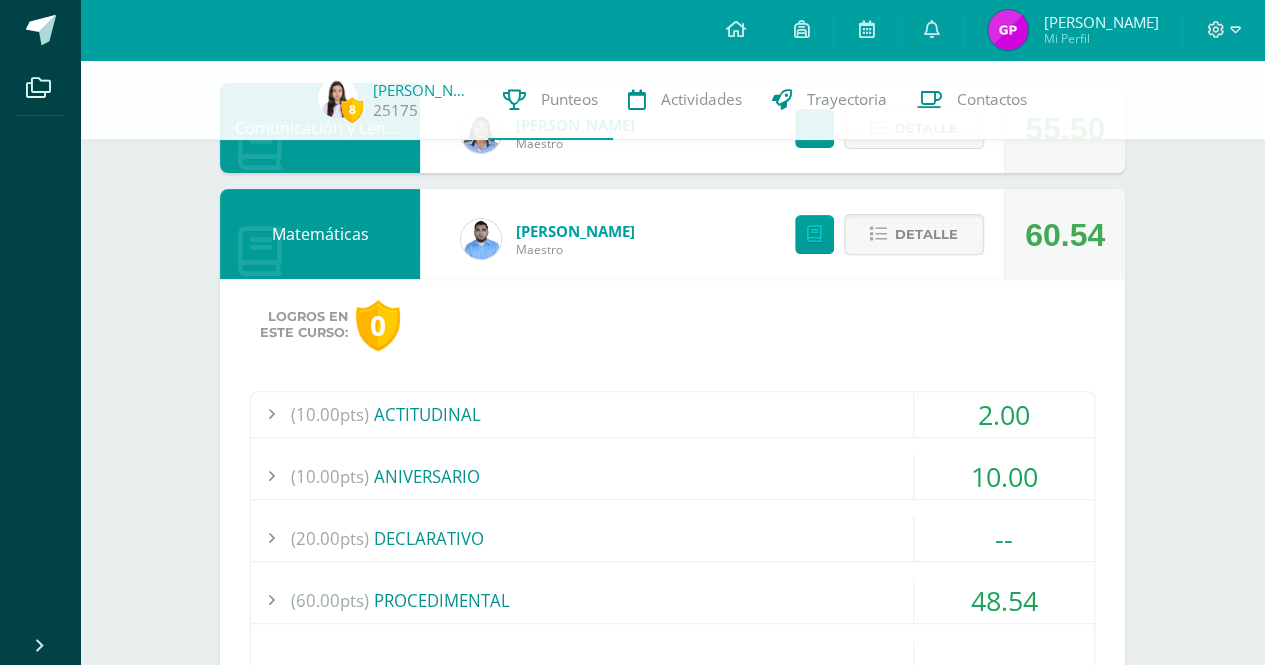scroll, scrollTop: 200, scrollLeft: 0, axis: vertical 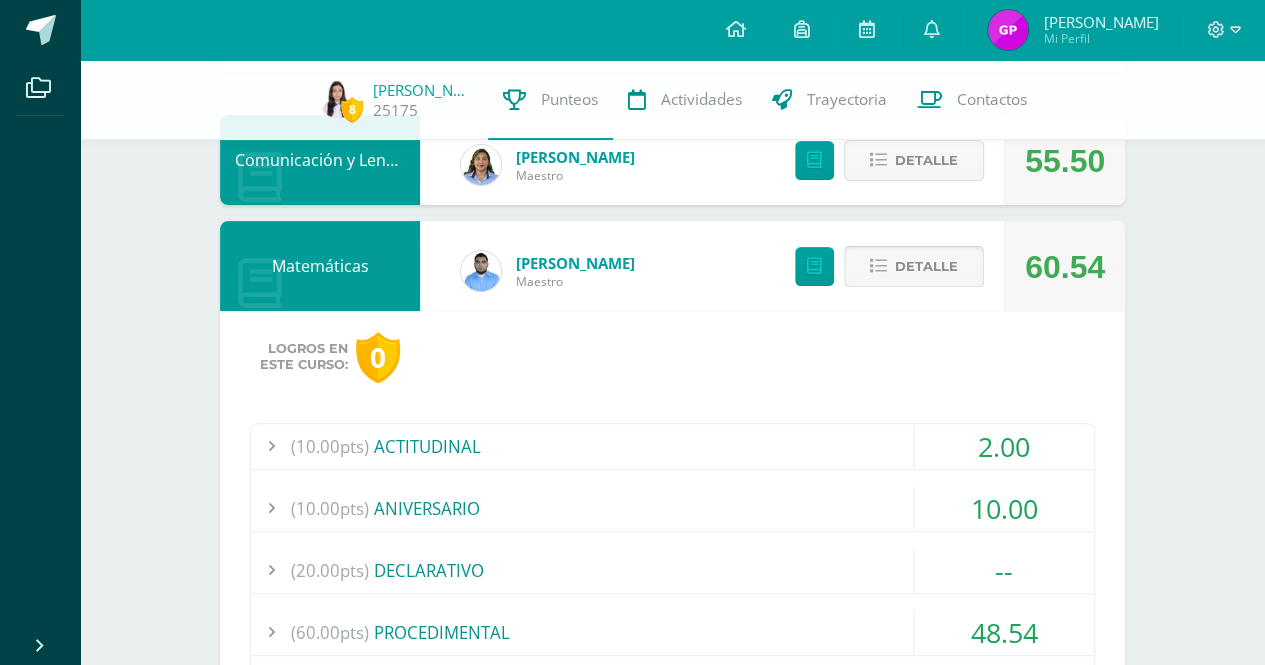 click on "Detalle" at bounding box center (914, 266) 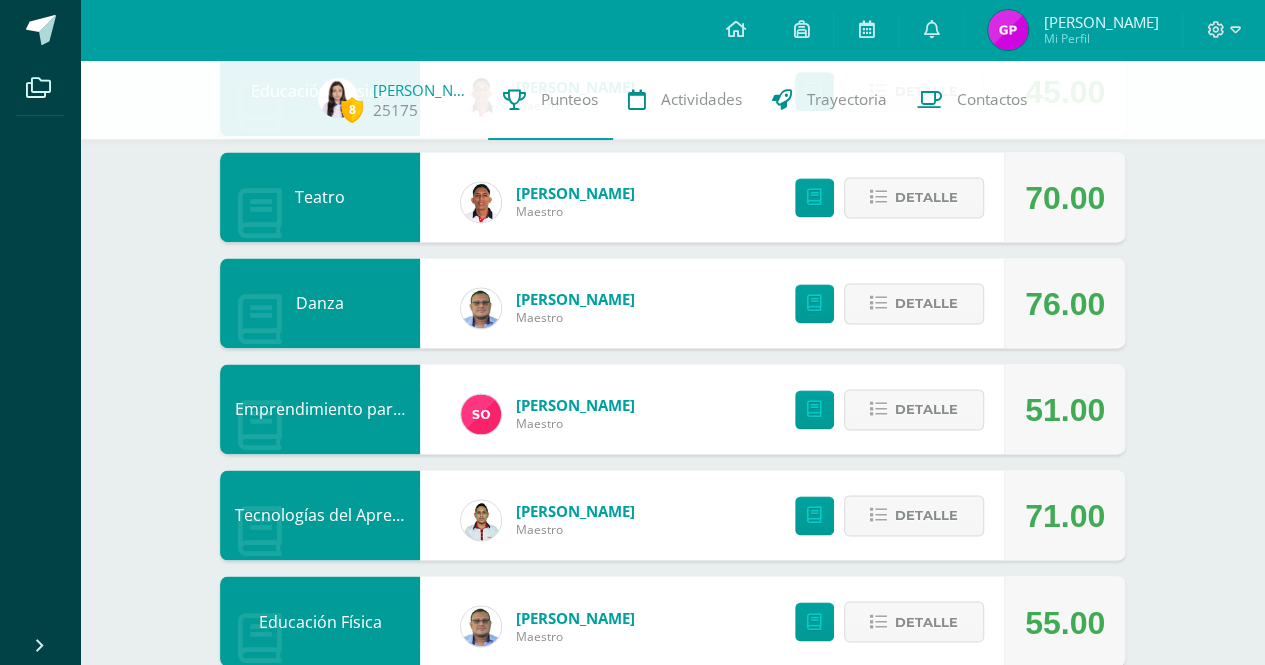 scroll, scrollTop: 1276, scrollLeft: 0, axis: vertical 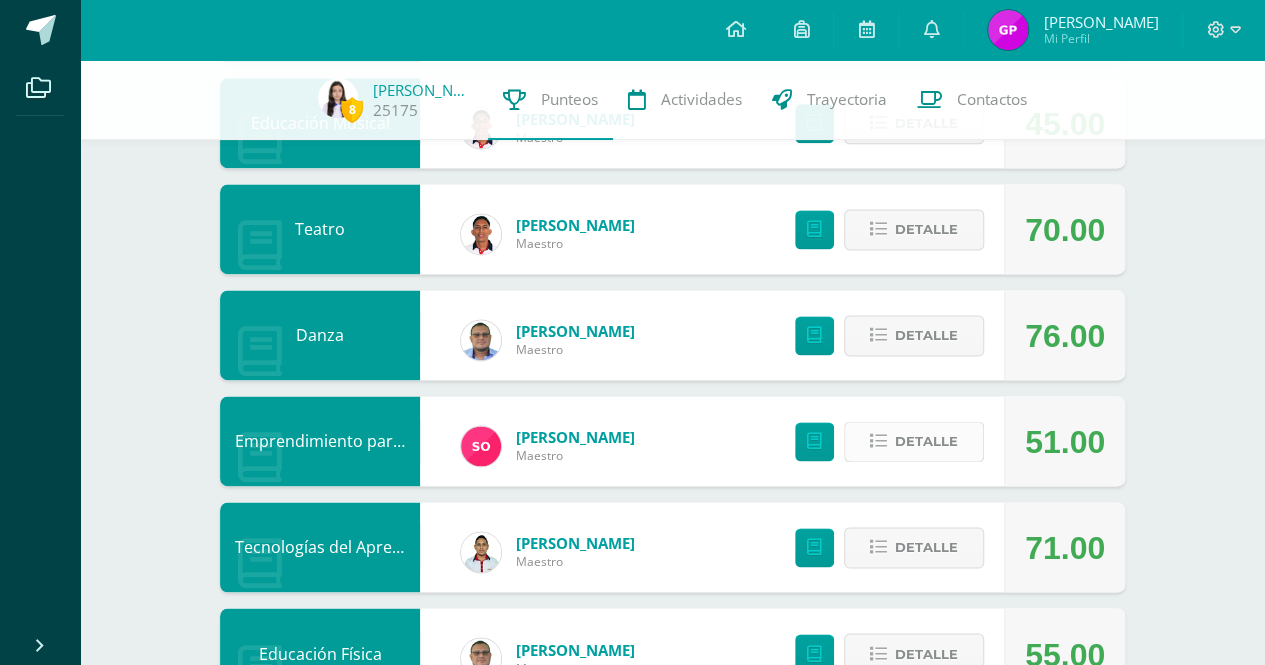 click on "Detalle" at bounding box center [926, 441] 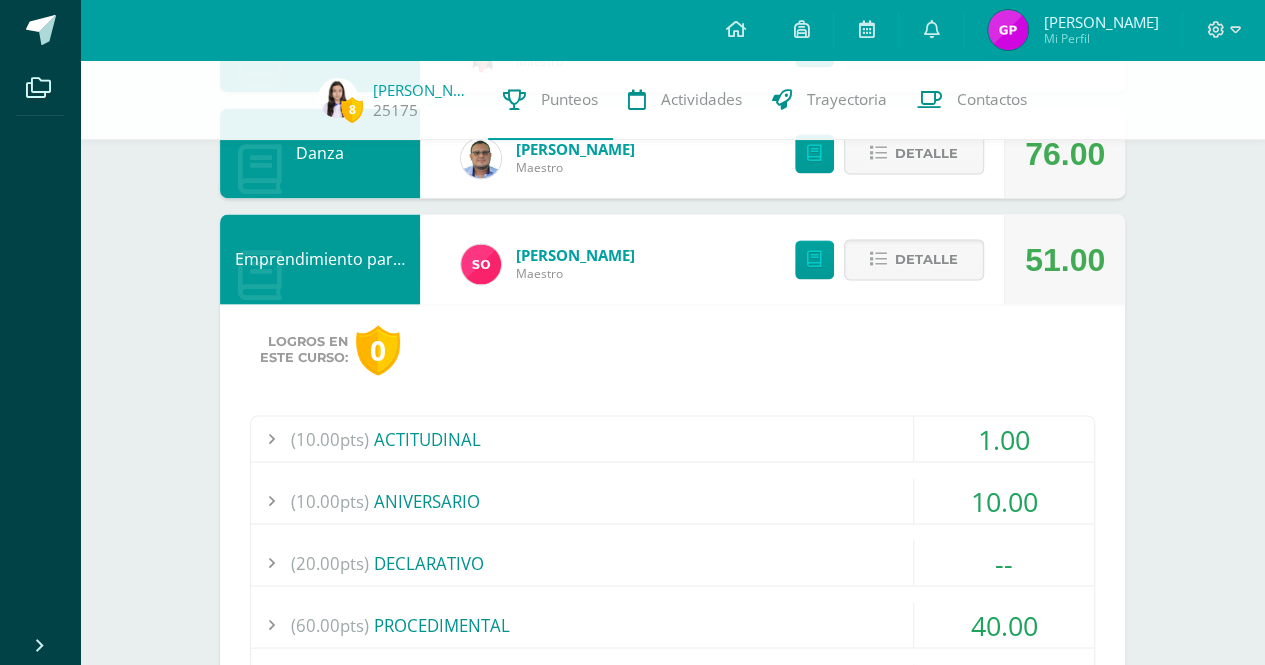 scroll, scrollTop: 1376, scrollLeft: 0, axis: vertical 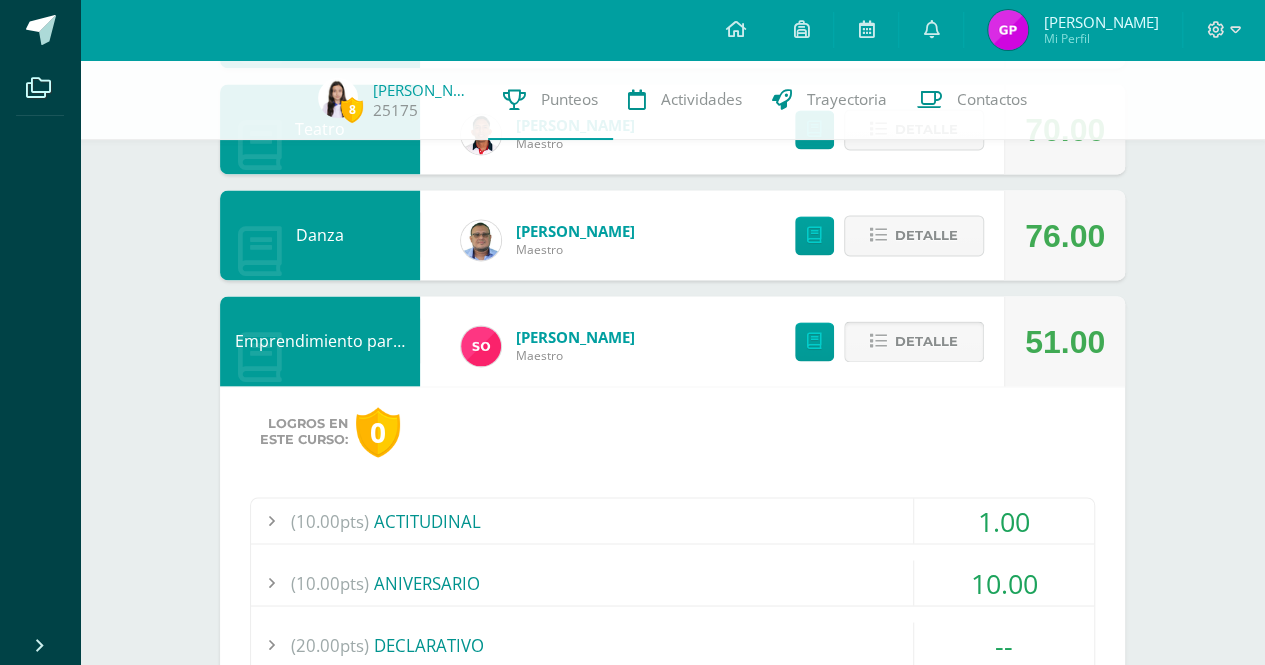 click on "Detalle" at bounding box center [926, 341] 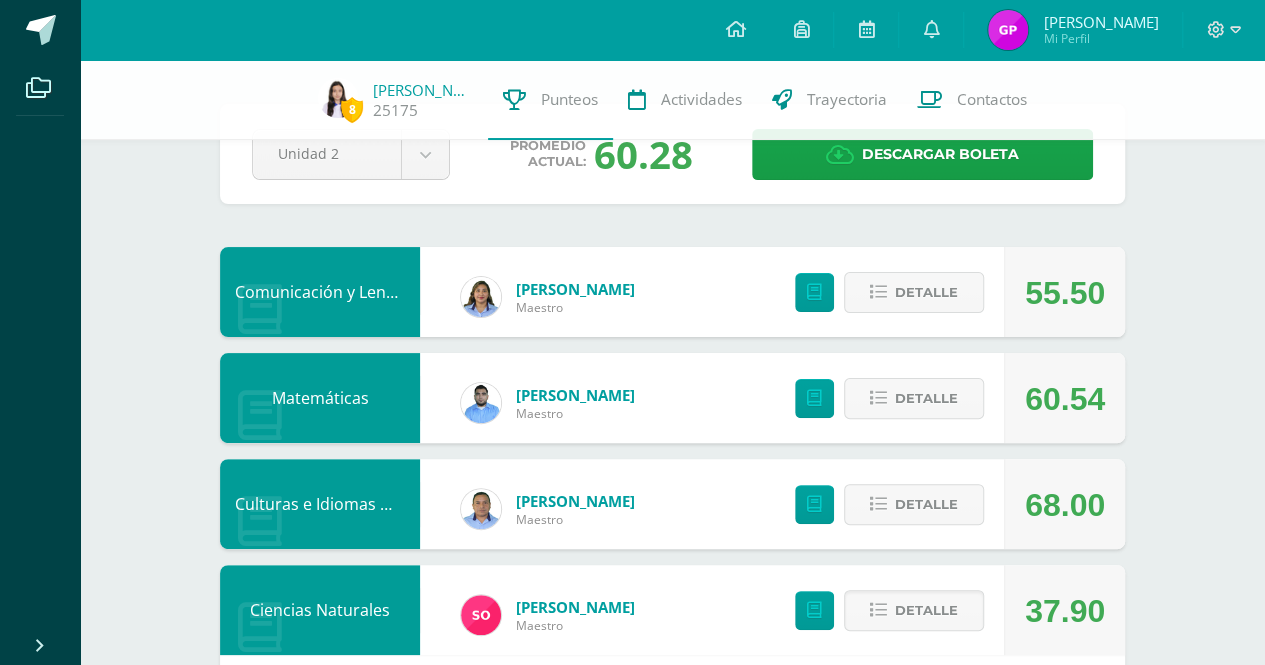 scroll, scrollTop: 100, scrollLeft: 0, axis: vertical 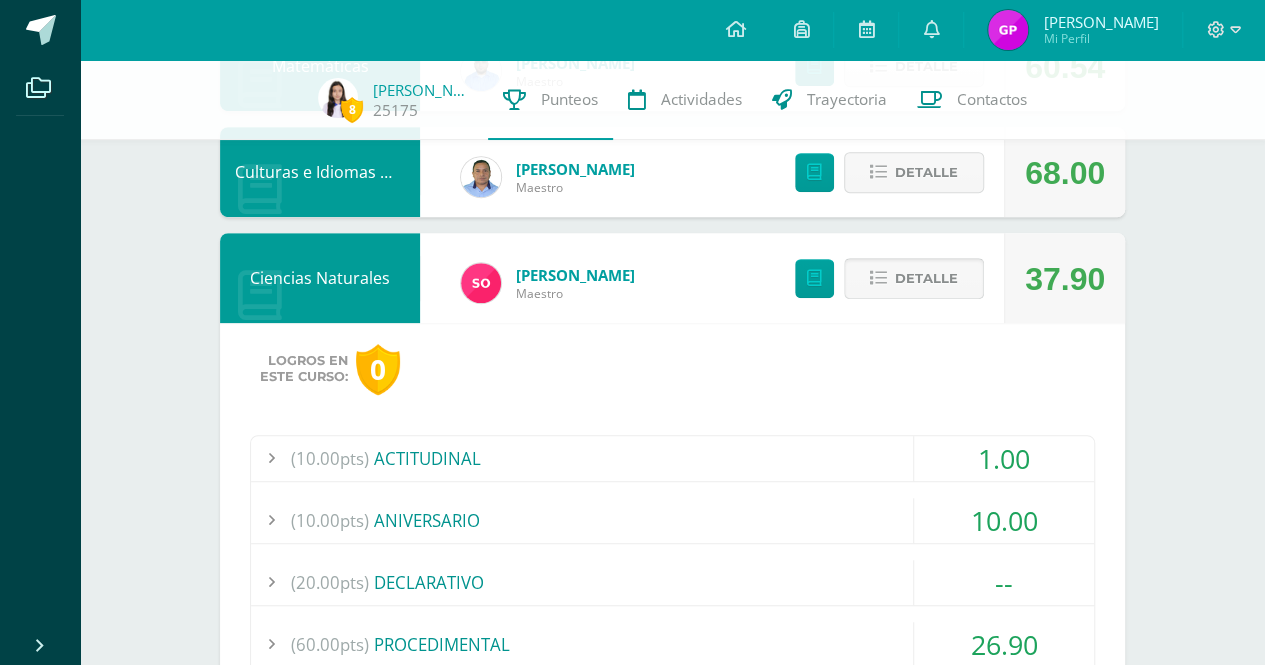 click on "Detalle" at bounding box center [926, 278] 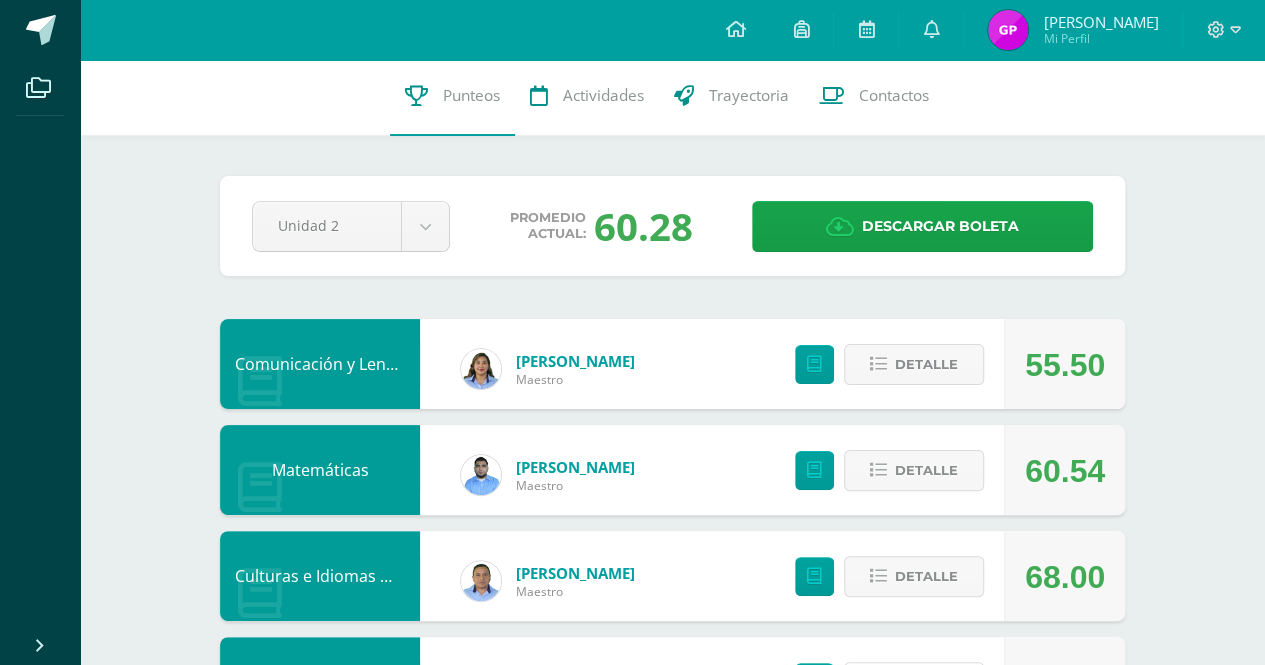 scroll, scrollTop: 0, scrollLeft: 0, axis: both 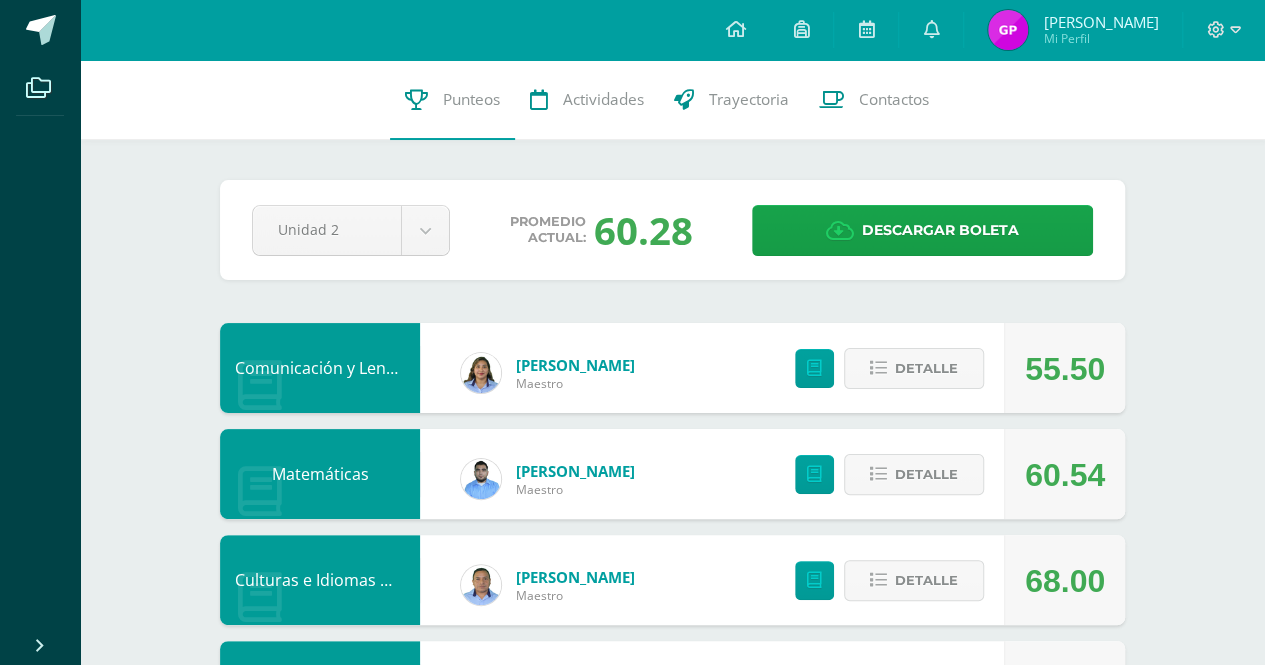 click on "Grecia Lissett" at bounding box center [1100, 22] 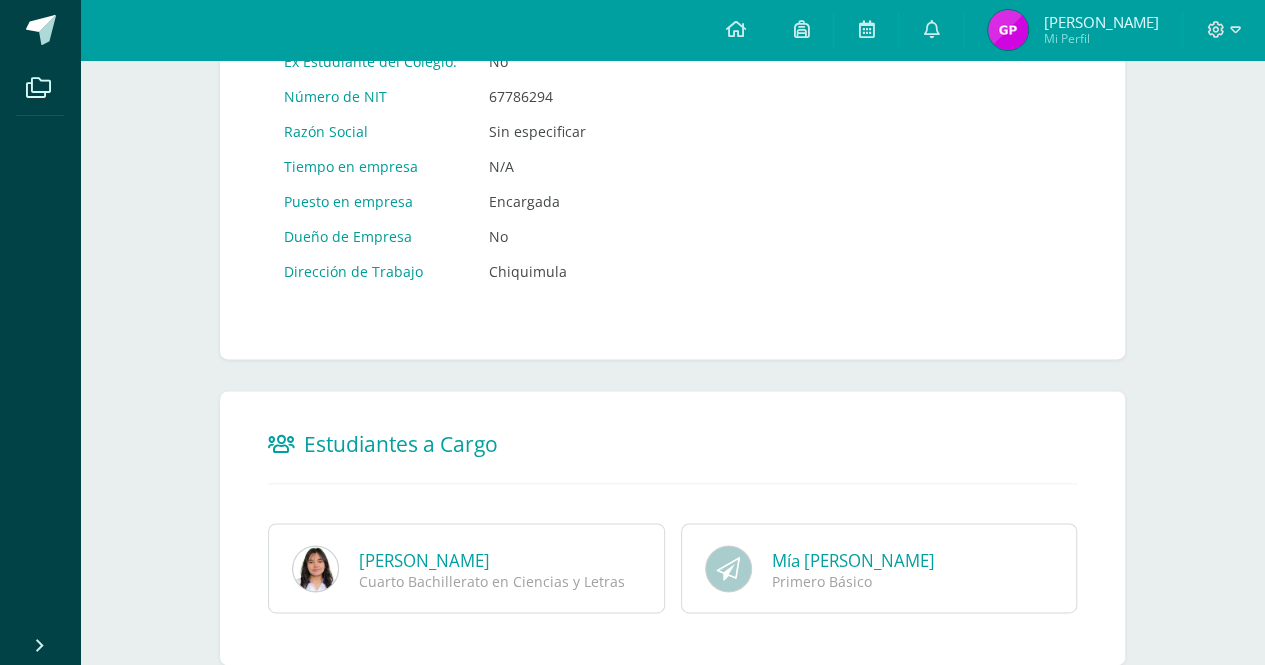 scroll, scrollTop: 1145, scrollLeft: 0, axis: vertical 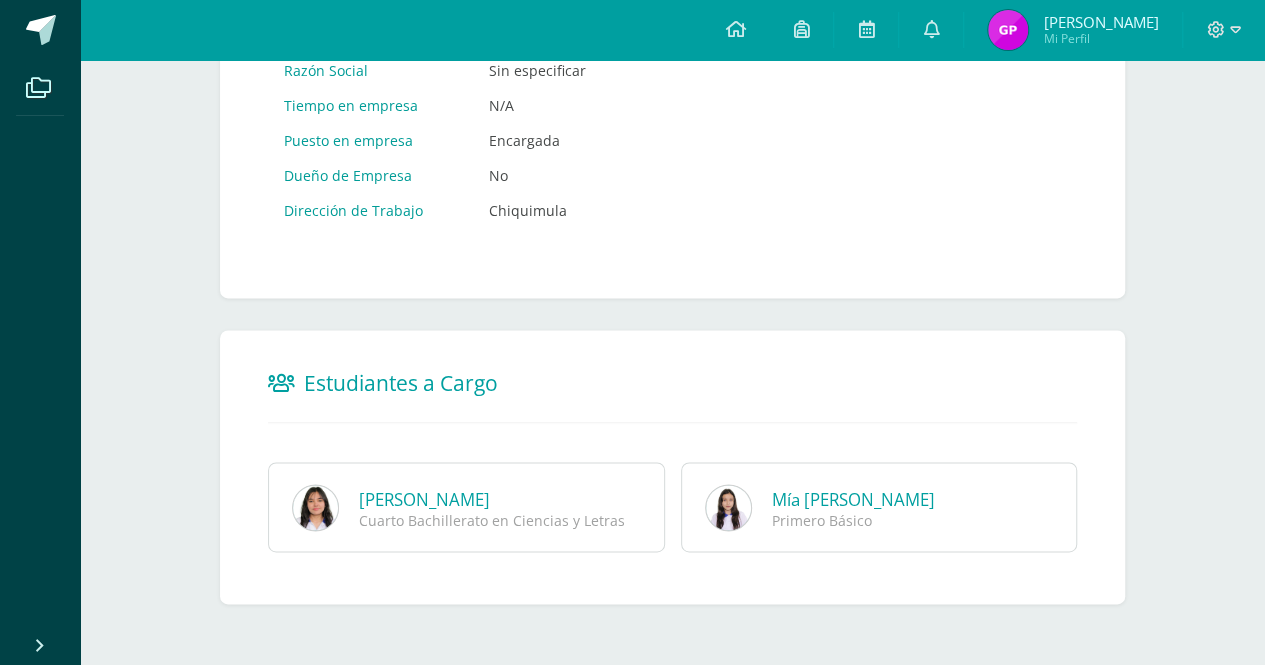 click on "Jackelyne Abigaíl Trabanino Pérez" at bounding box center [424, 499] 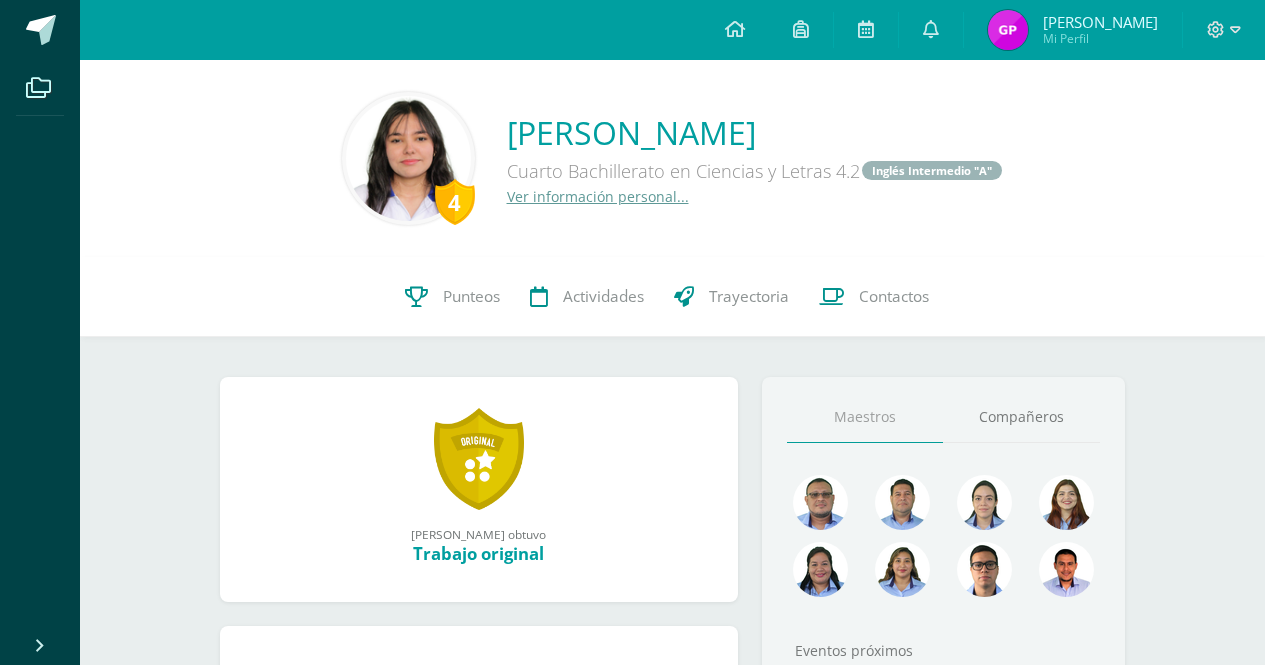 scroll, scrollTop: 0, scrollLeft: 0, axis: both 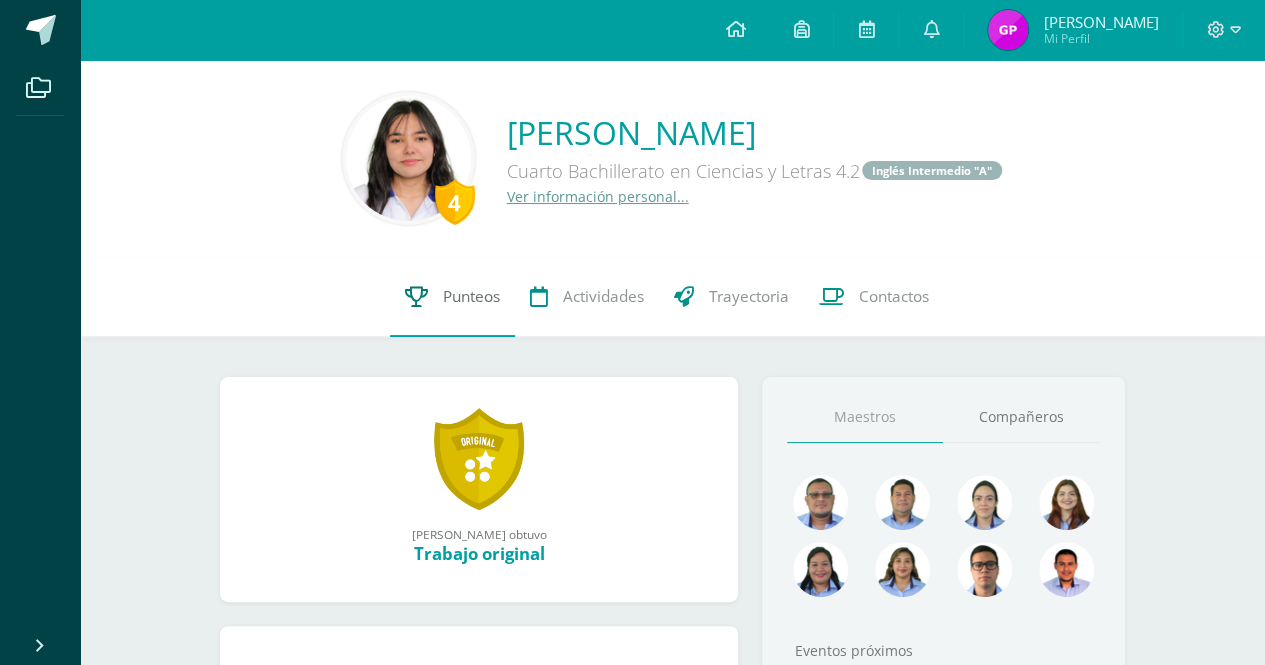 click on "Punteos" at bounding box center (471, 296) 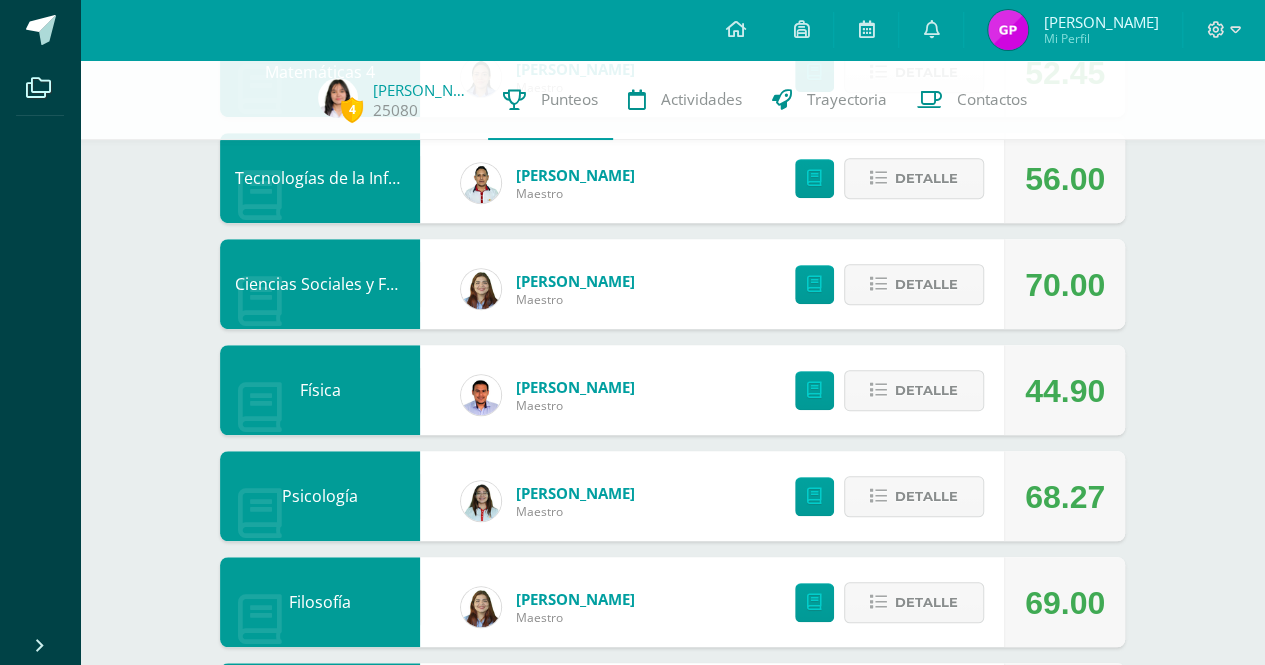 scroll, scrollTop: 600, scrollLeft: 0, axis: vertical 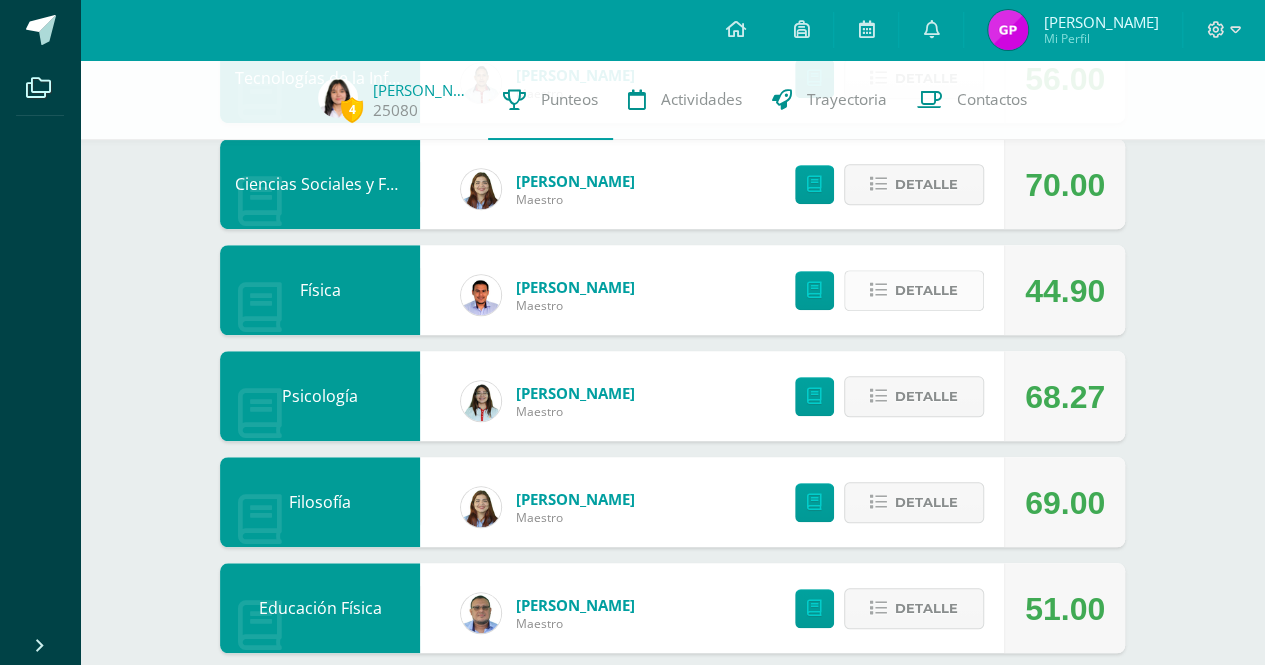 click on "Detalle" at bounding box center [914, 290] 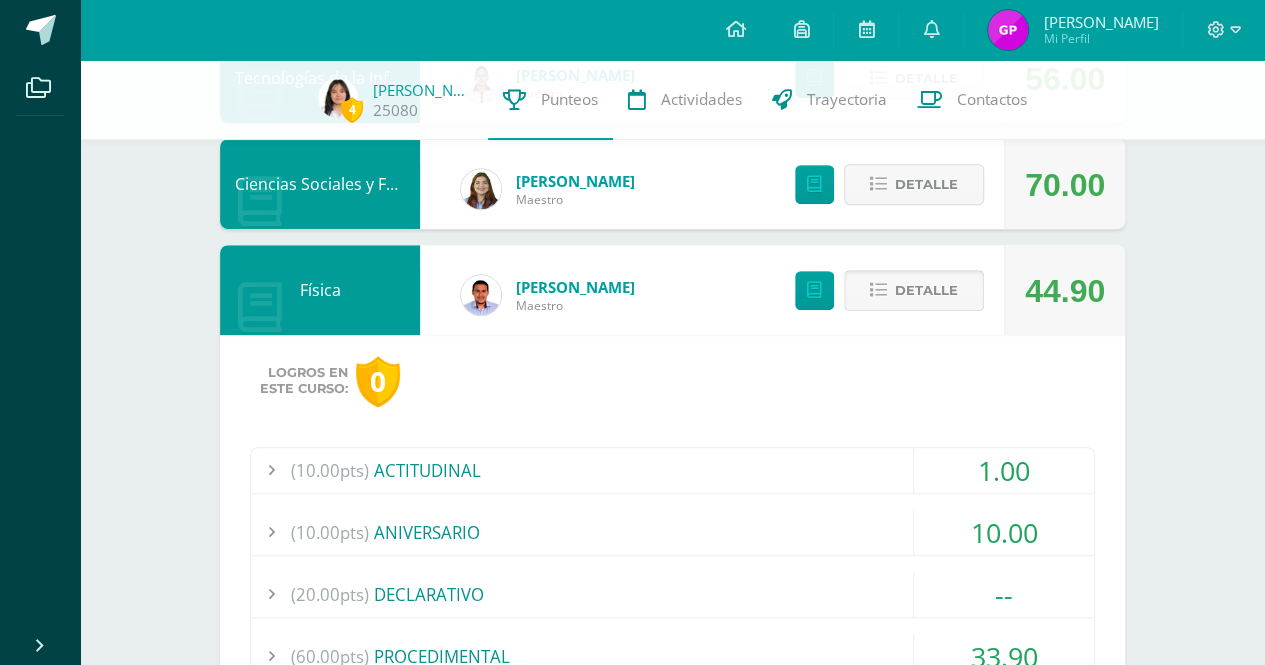 scroll, scrollTop: 600, scrollLeft: 0, axis: vertical 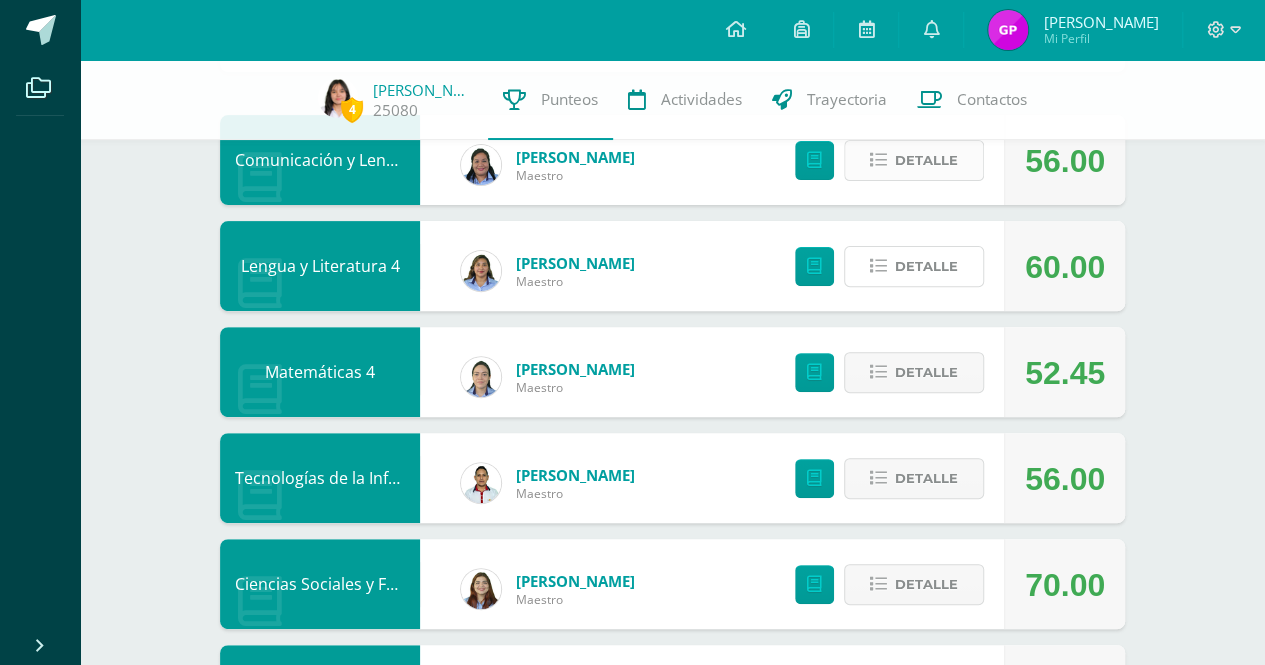 click on "Detalle" at bounding box center [914, 266] 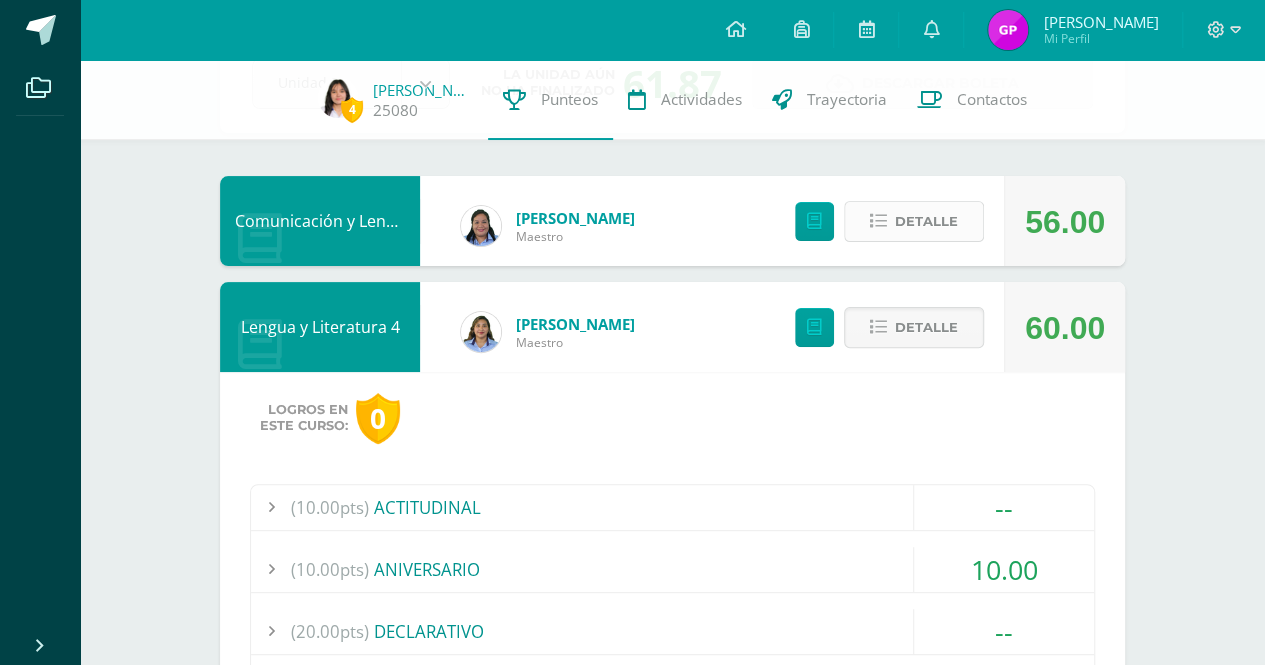 scroll, scrollTop: 100, scrollLeft: 0, axis: vertical 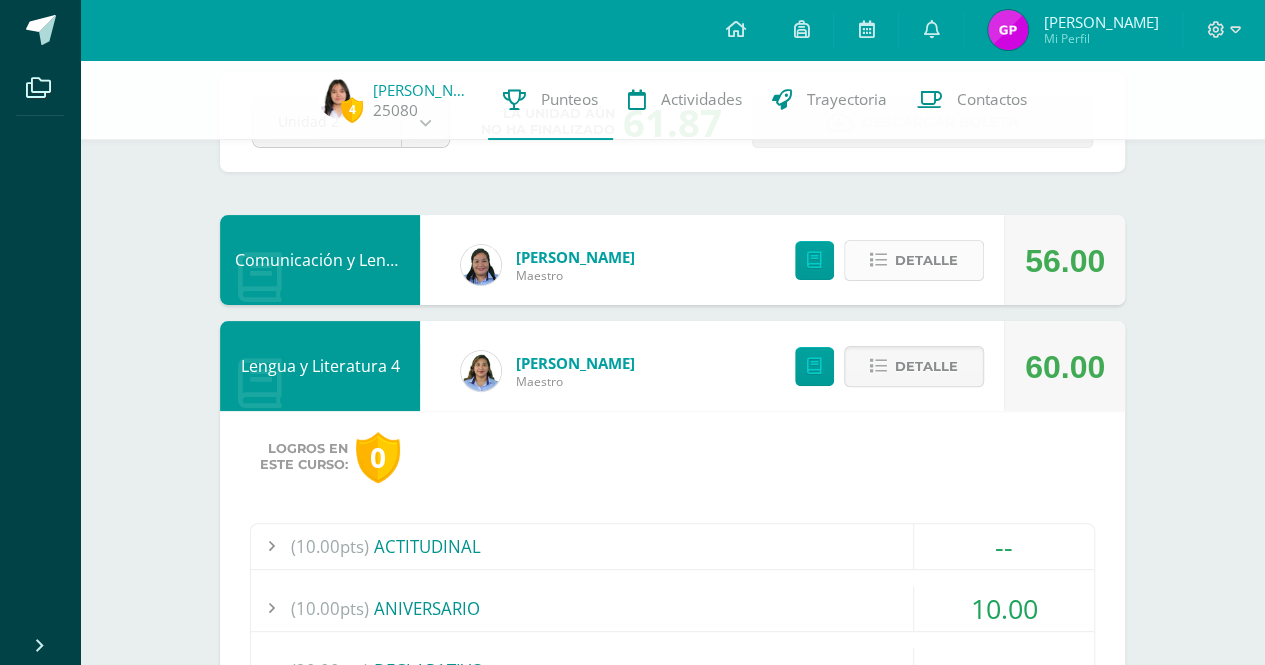 click on "Detalle" at bounding box center (914, 260) 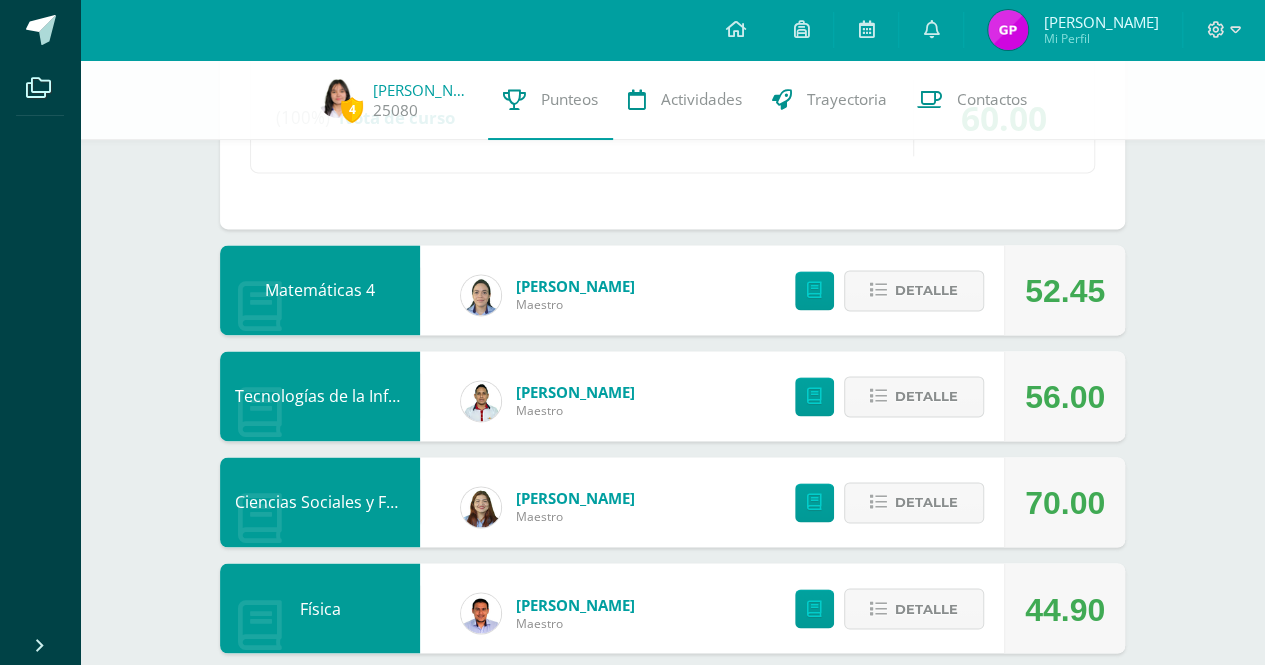 scroll, scrollTop: 1400, scrollLeft: 0, axis: vertical 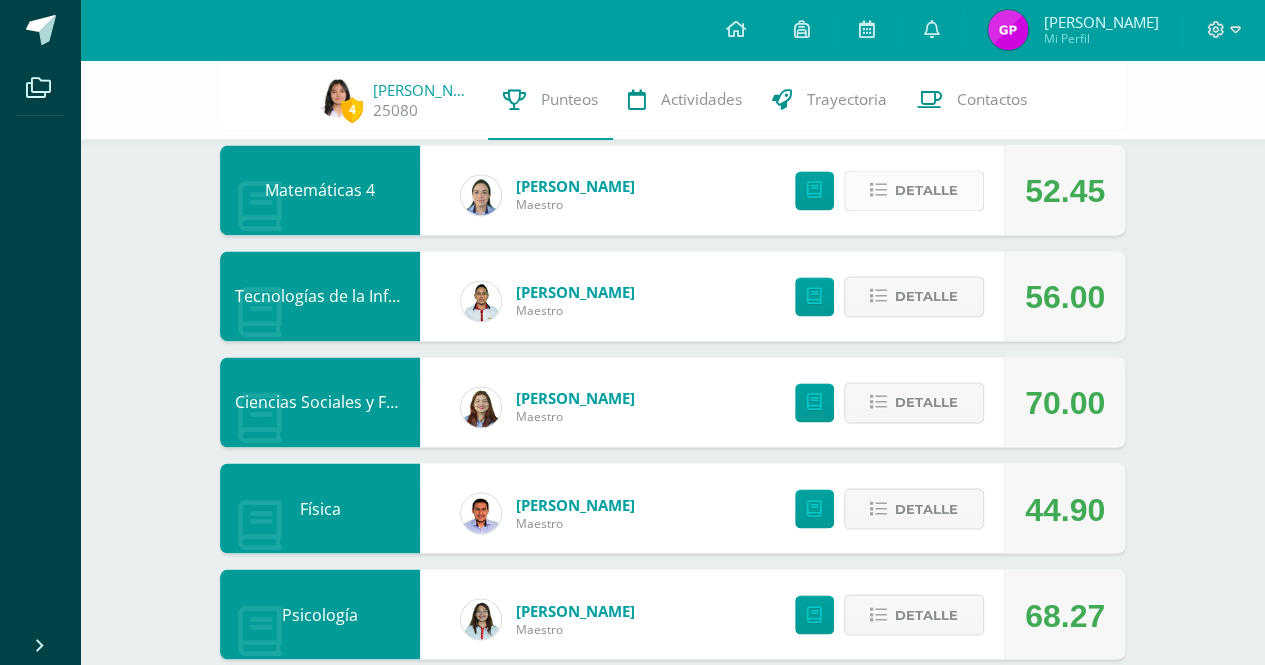 click on "Detalle" at bounding box center [926, 190] 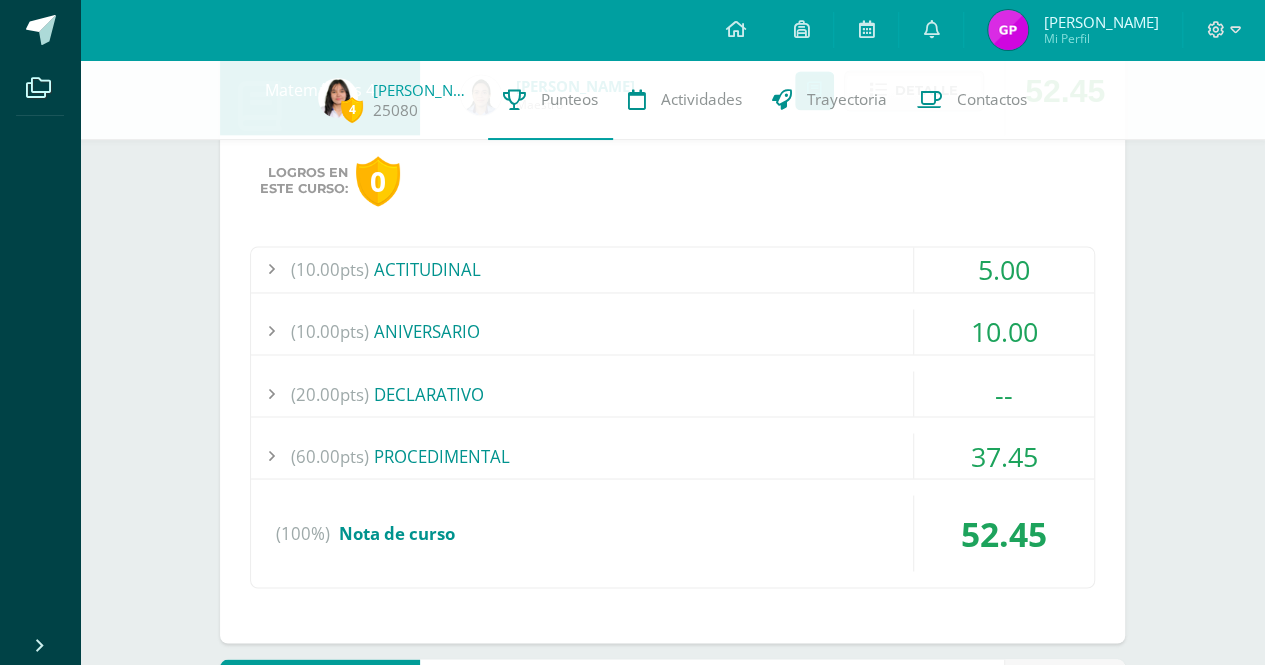 scroll, scrollTop: 1400, scrollLeft: 0, axis: vertical 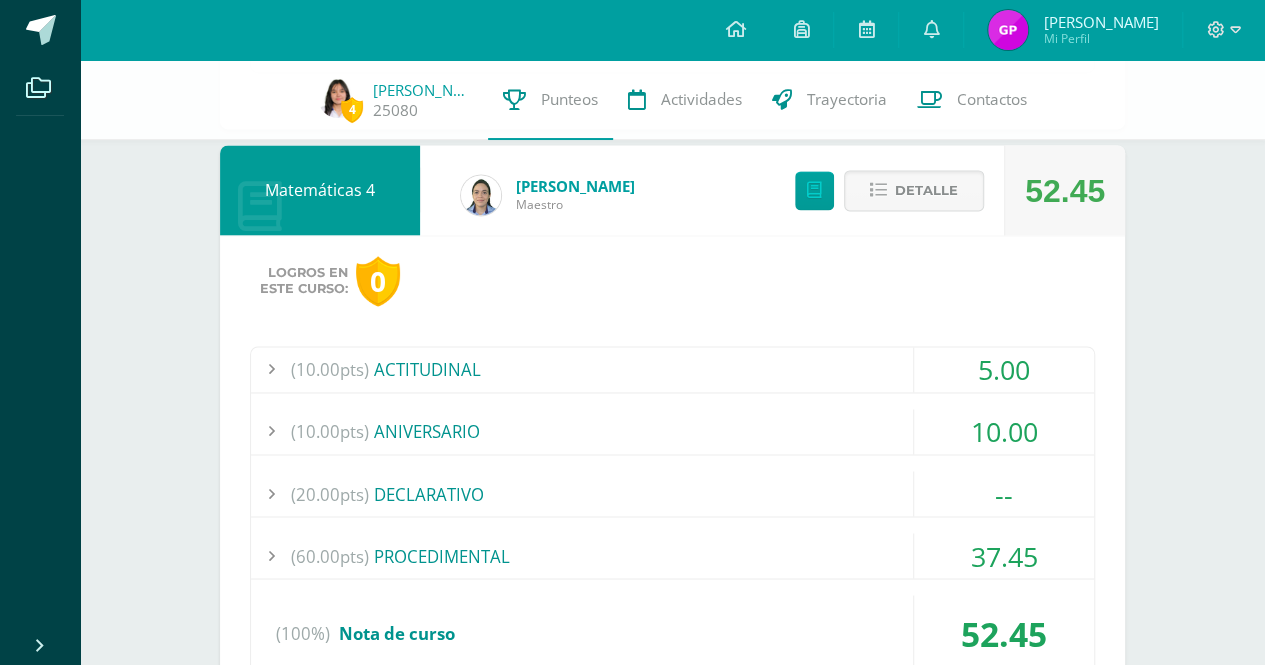 click on "Detalle" at bounding box center (926, 190) 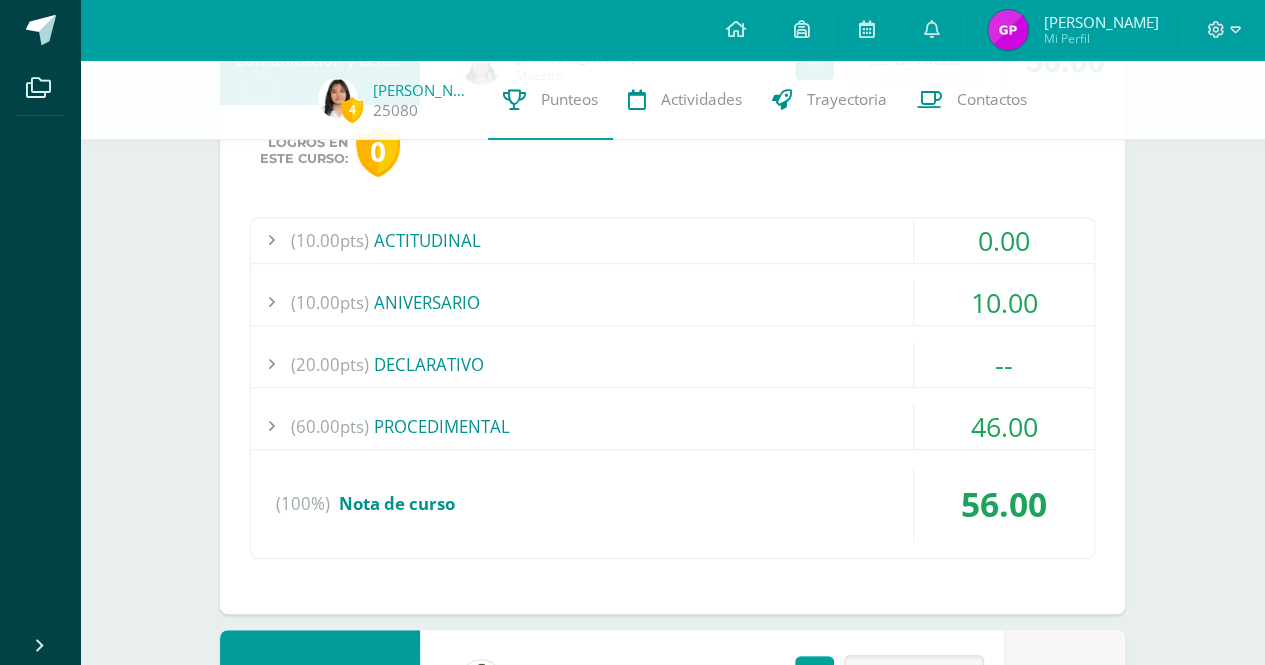 scroll, scrollTop: 0, scrollLeft: 0, axis: both 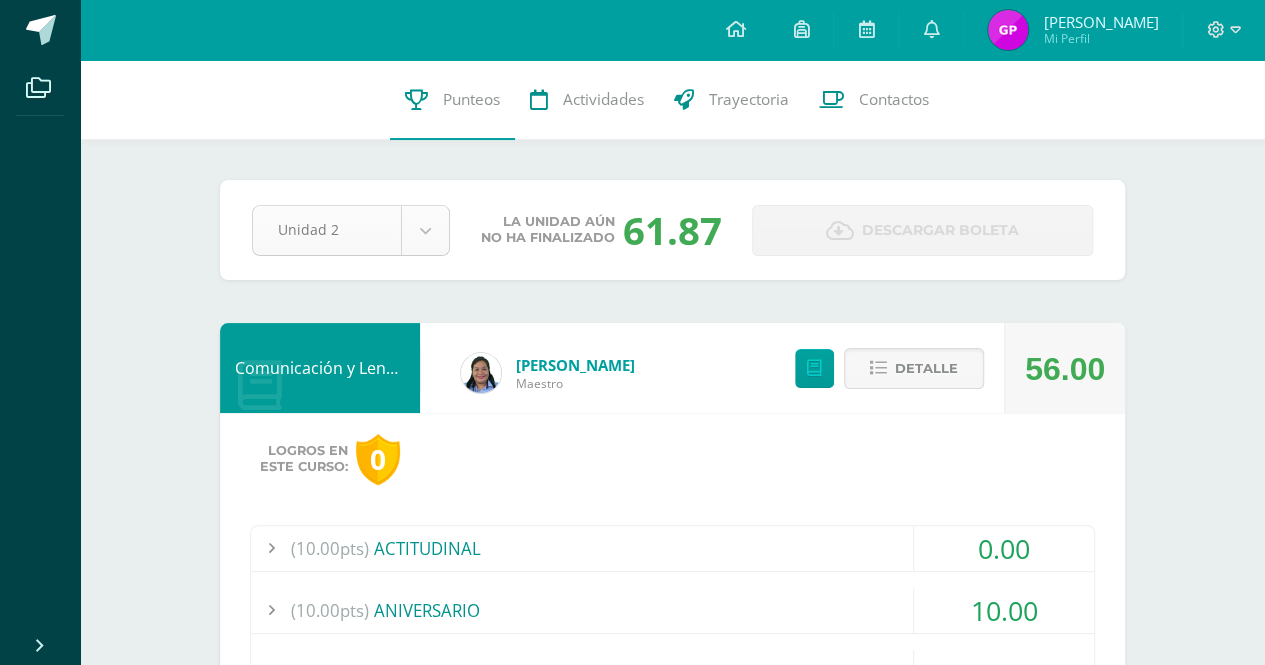click on "Archivos Cerrar panel  Configuración
Cerrar sesión
Grecia Lissett
Mi Perfil Avisos
28
avisos sin leer
Avisos Sonia   te envió un aviso
Aviso importante:
Buen dia jovenes. Espero se encuentren bien.
A todos los estudiantes se les notifica pasar a sala de maestros a recoges sus libros y cuadernos pendiente por favor de: proyectos, ciencias naturales , emprendimiento y sociales...
Julio 10
Sonia   te envió un aviso
Ciencias Naturales:
Llevar ficha con tabla de conversiones para la prueba
Julio 08
Manuel Agustín  te envió un aviso
Julio 04
Gestión   te envió un aviso
Julio 04
Gestión   te envió un aviso
Manuel Agustín     0" at bounding box center [632, 1371] 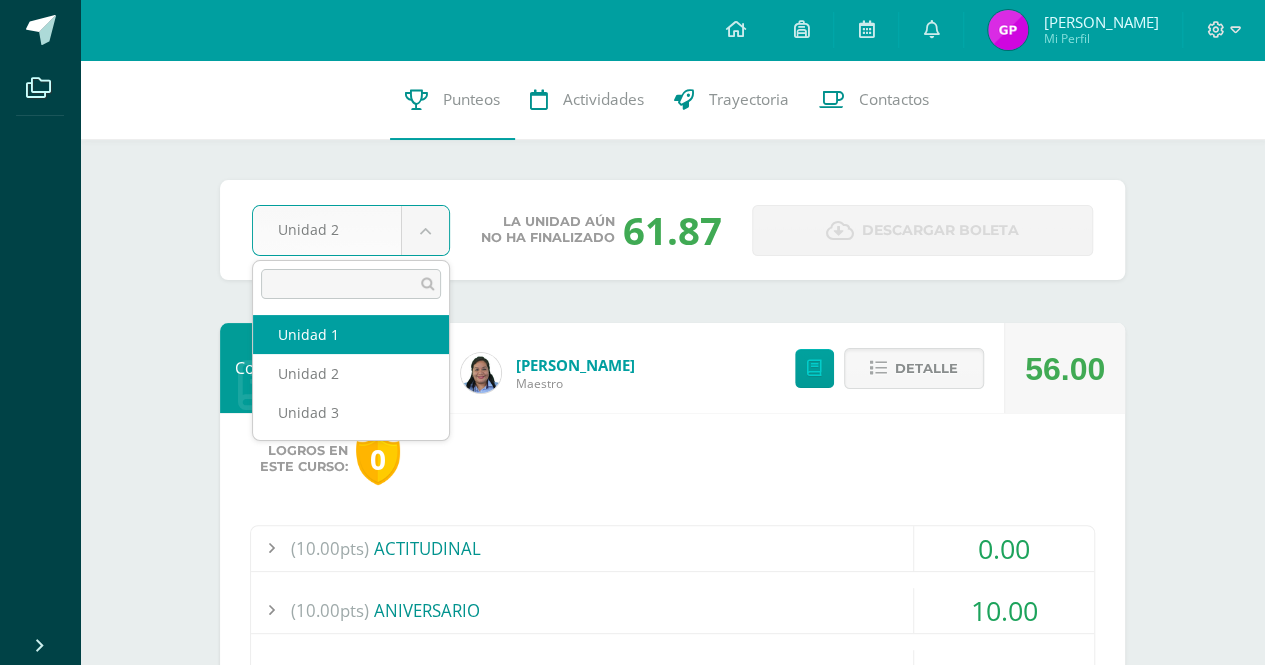 select on "Unidad 1" 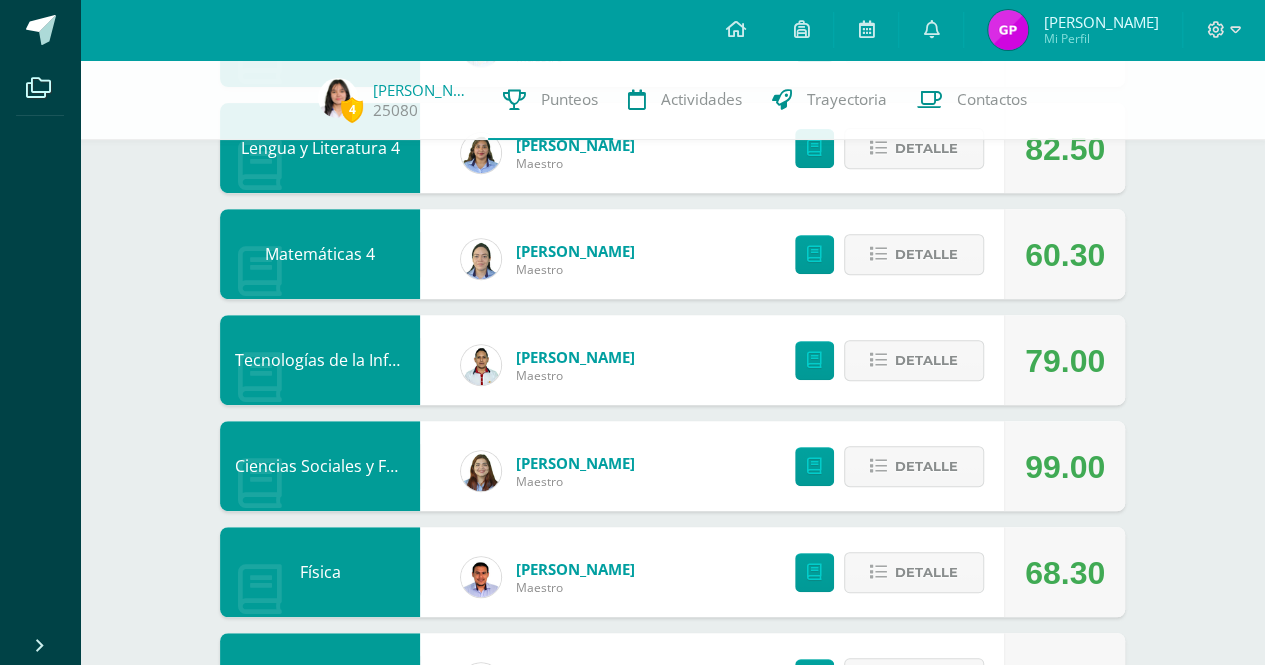scroll, scrollTop: 300, scrollLeft: 0, axis: vertical 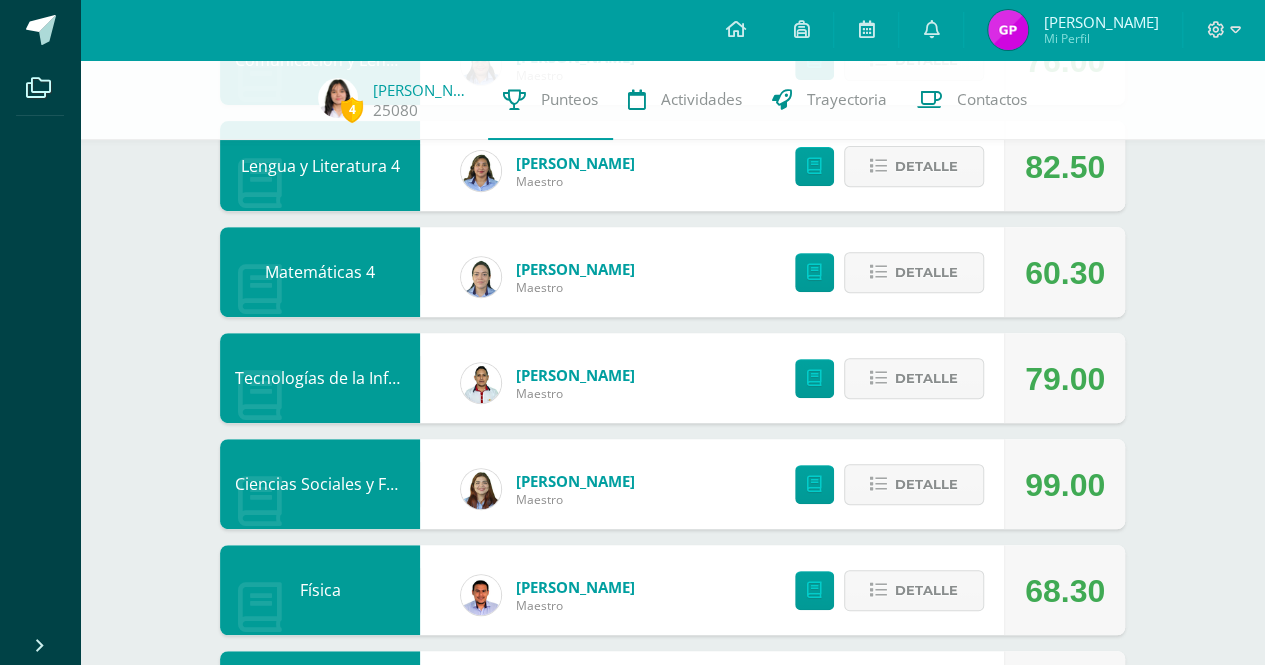 click on "Detalle" at bounding box center [884, 272] 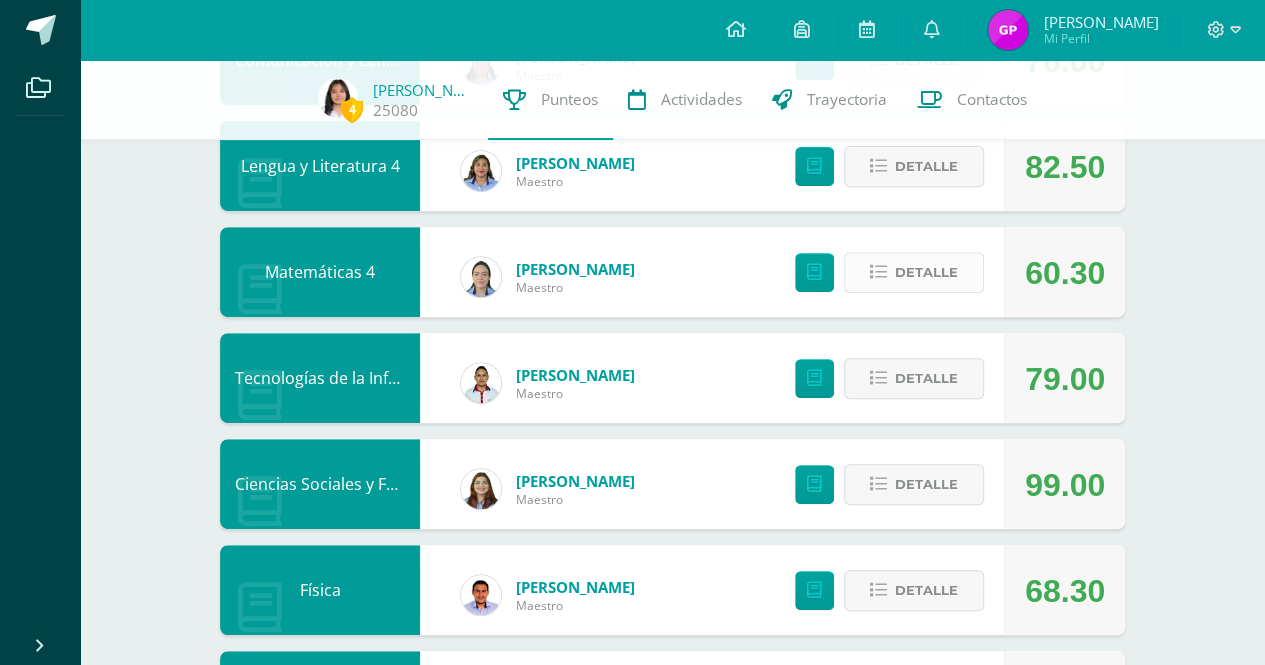 click on "Detalle" at bounding box center (926, 272) 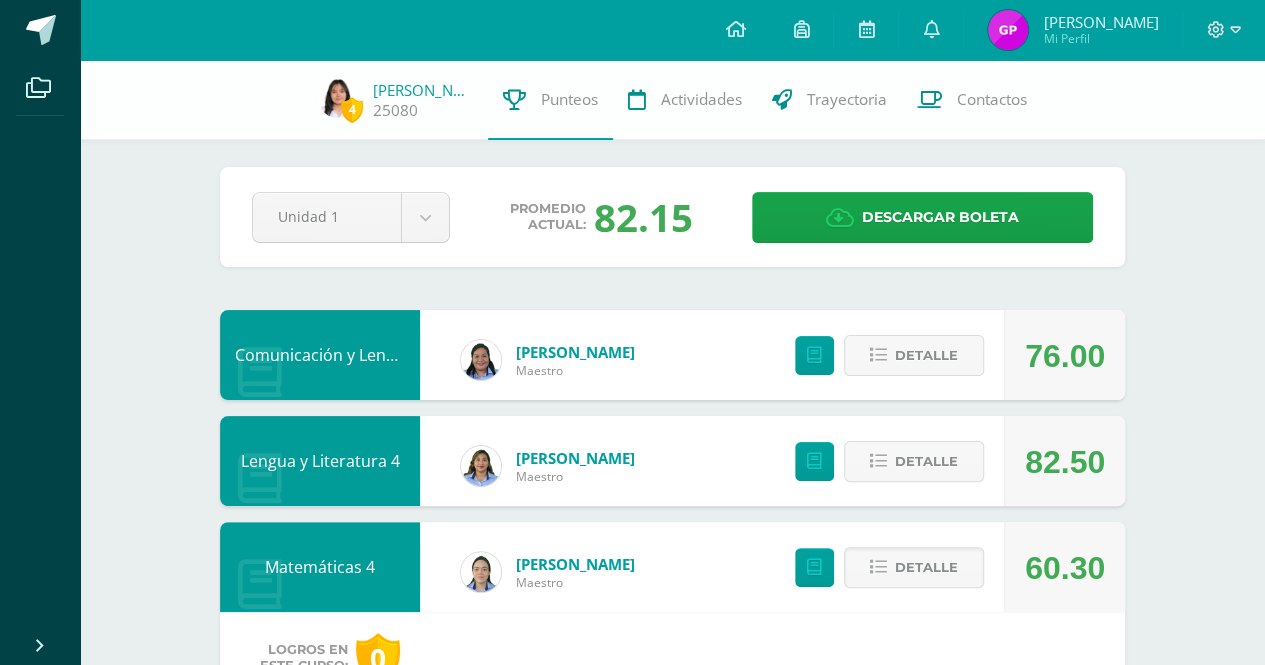 scroll, scrollTop: 0, scrollLeft: 0, axis: both 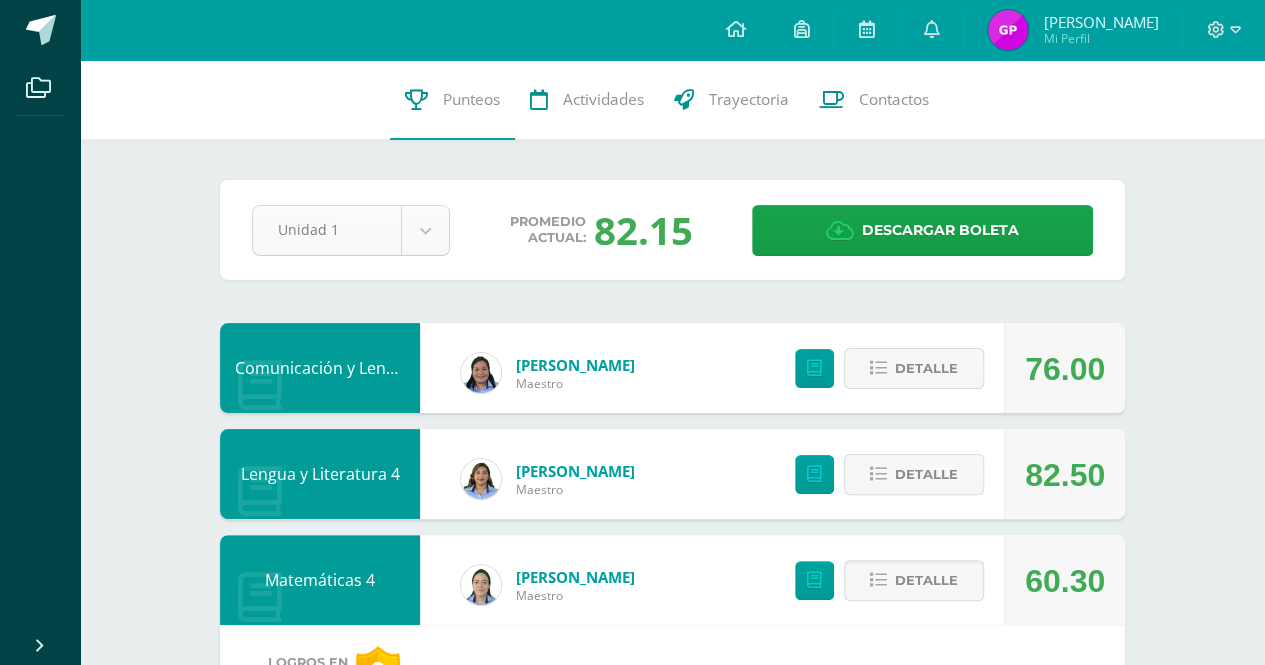 click on "Archivos Cerrar panel  Configuración
Cerrar sesión
[PERSON_NAME]
Mi Perfil Avisos
28
avisos sin leer
Avisos [PERSON_NAME]   te envió un aviso
Aviso importante:
Buen dia jovenes. Espero se encuentren bien.
A todos los estudiantes se les notifica pasar [PERSON_NAME] de maestros a recoges sus libros y cuadernos pendiente por favor de: proyectos, ciencias naturales , emprendimiento y sociales...
[DATE]
[PERSON_NAME]   te envió un aviso
Ciencias Naturales:
Llevar ficha con tabla de conversiones para la prueba
[DATE]
[PERSON_NAME]  te envió un aviso
[DATE]
Gestión   te envió un aviso
[DATE]
Gestión   te envió un aviso
[PERSON_NAME]     0" at bounding box center [632, 1086] 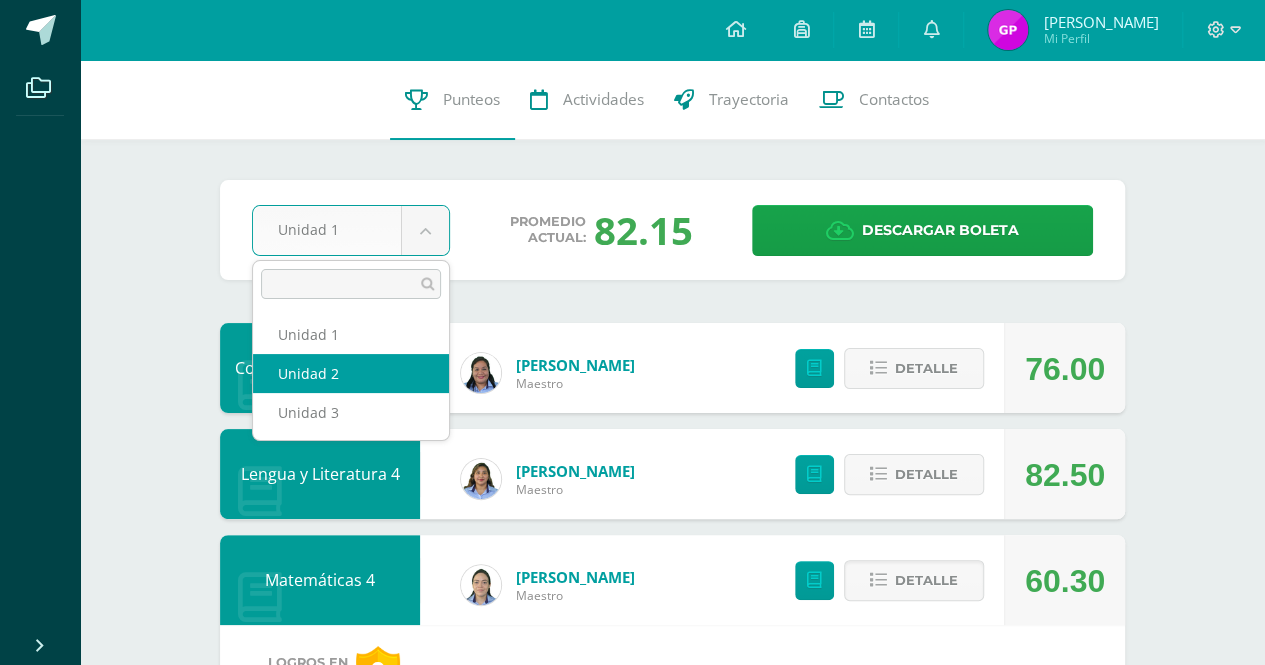 select on "Unidad 2" 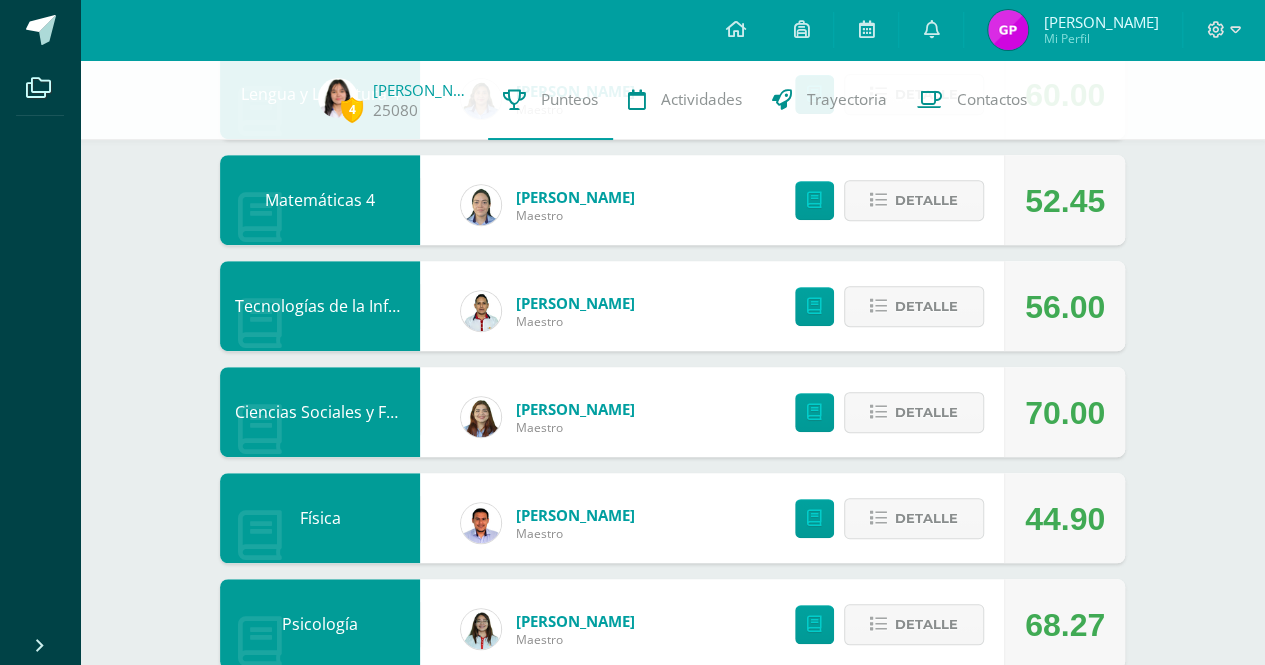scroll, scrollTop: 400, scrollLeft: 0, axis: vertical 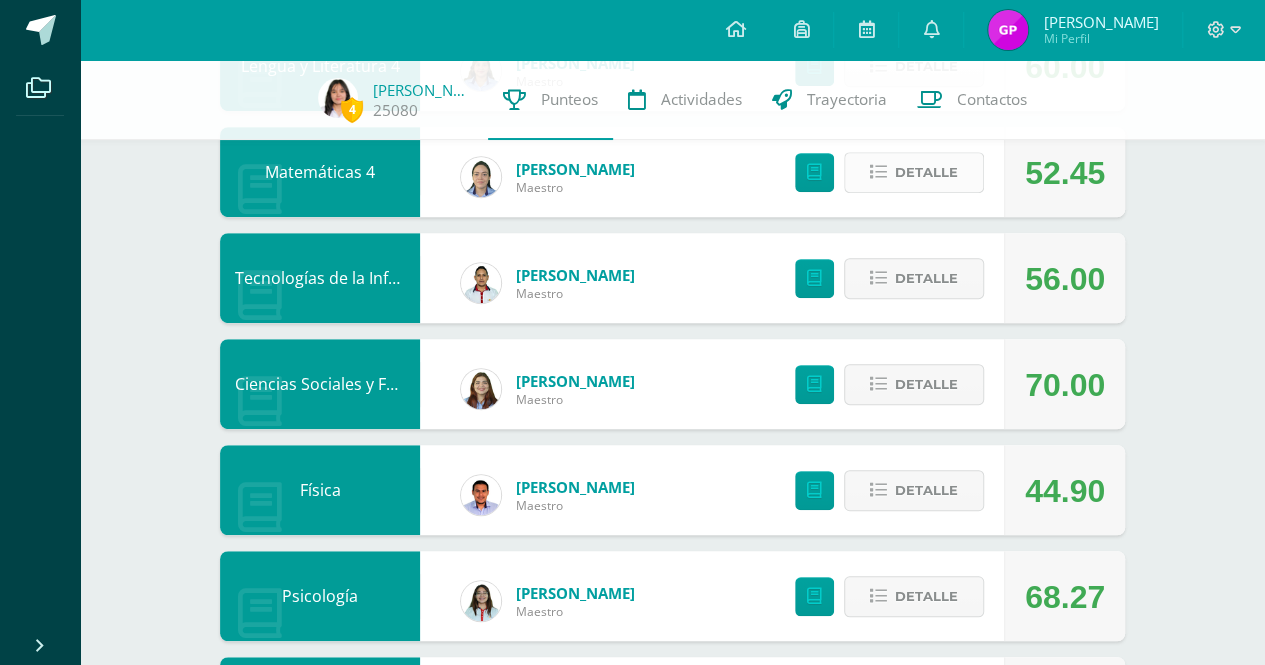 click on "Detalle" at bounding box center (914, 172) 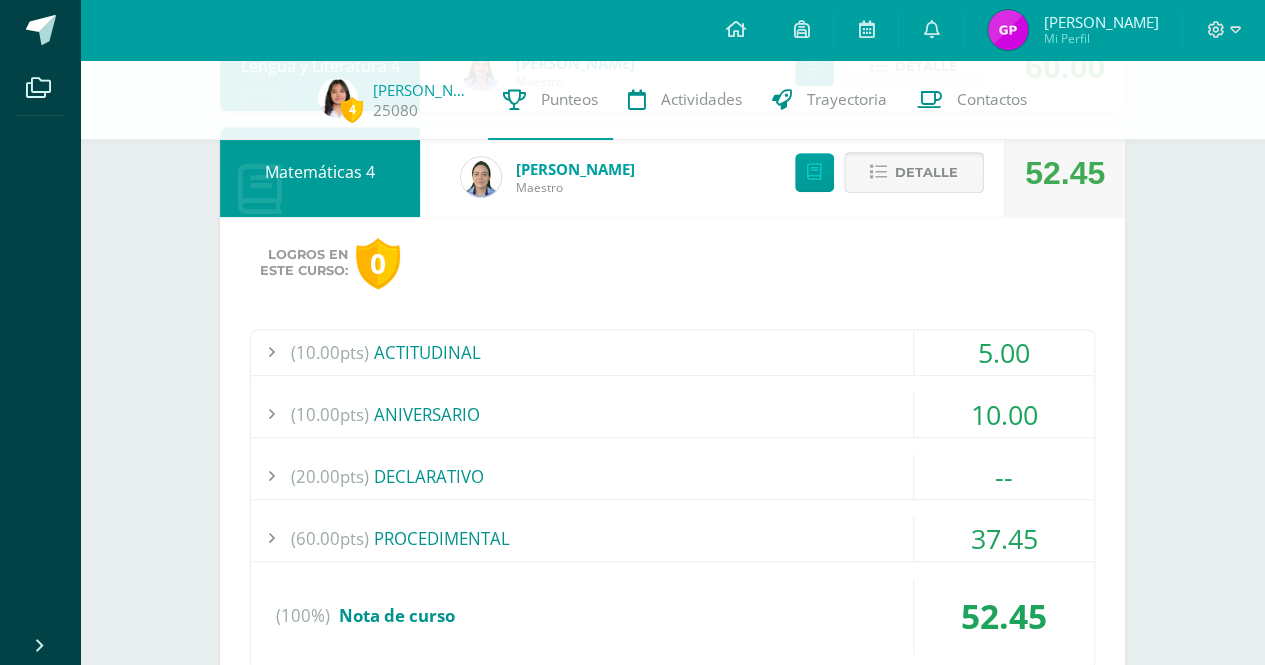 click on "Detalle" at bounding box center (914, 172) 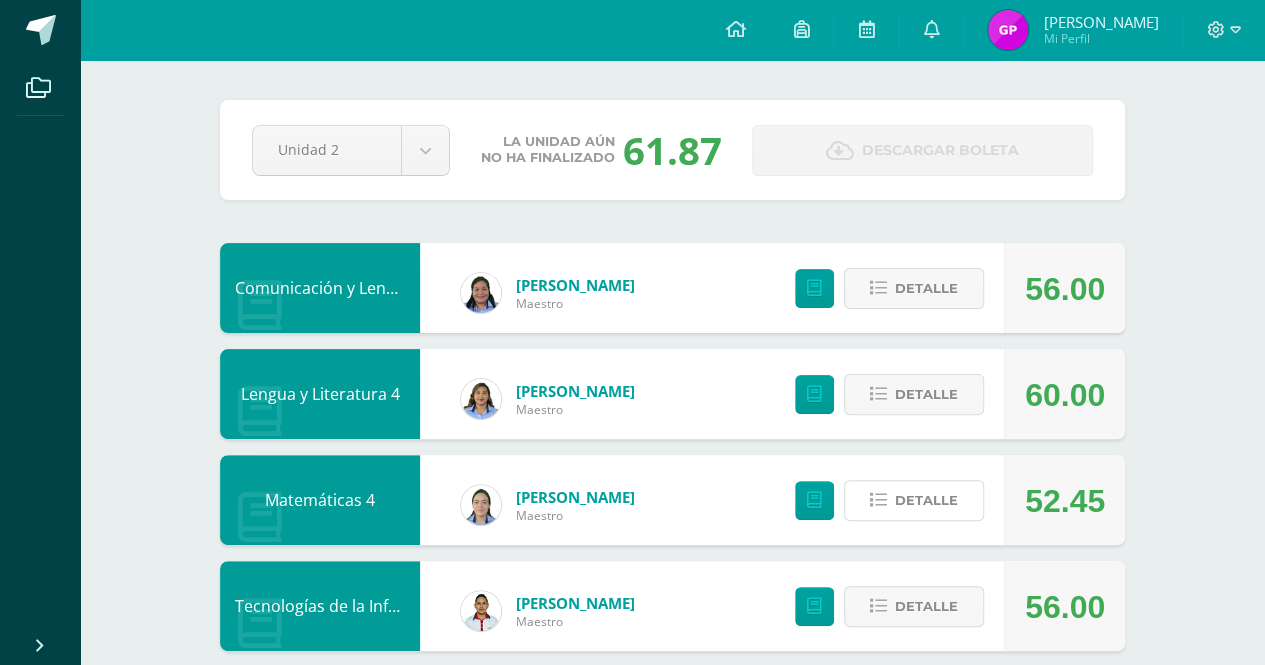 scroll, scrollTop: 0, scrollLeft: 0, axis: both 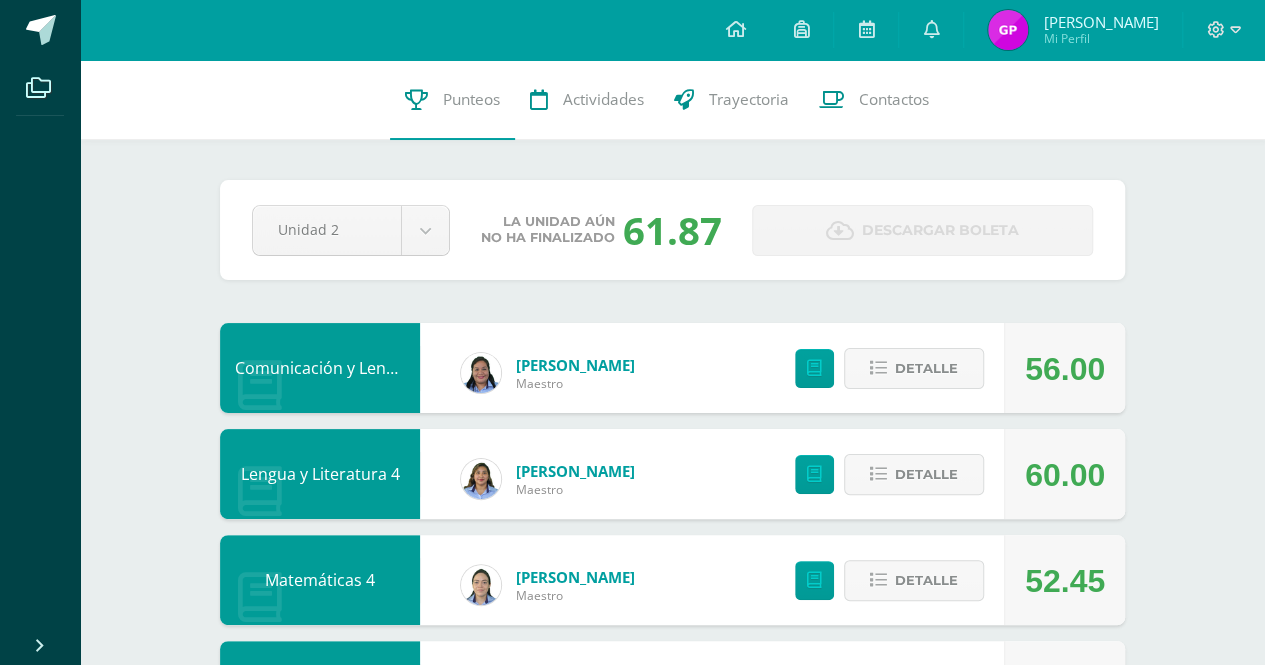 click at bounding box center (1224, 30) 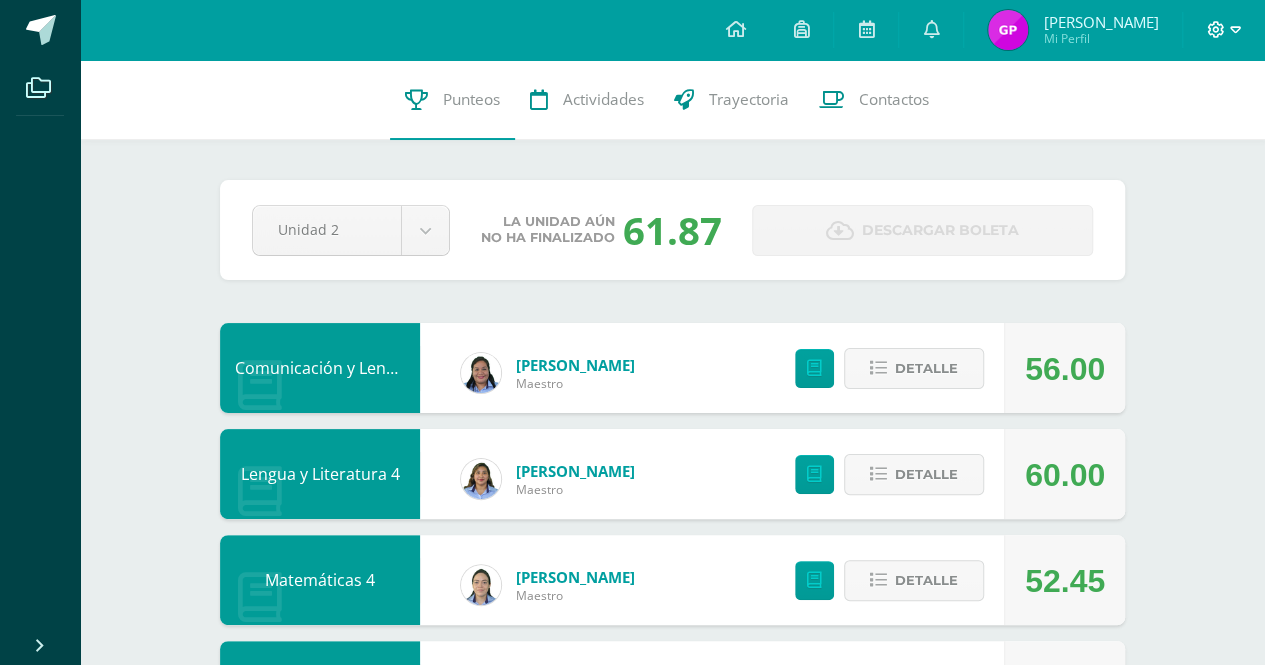 click 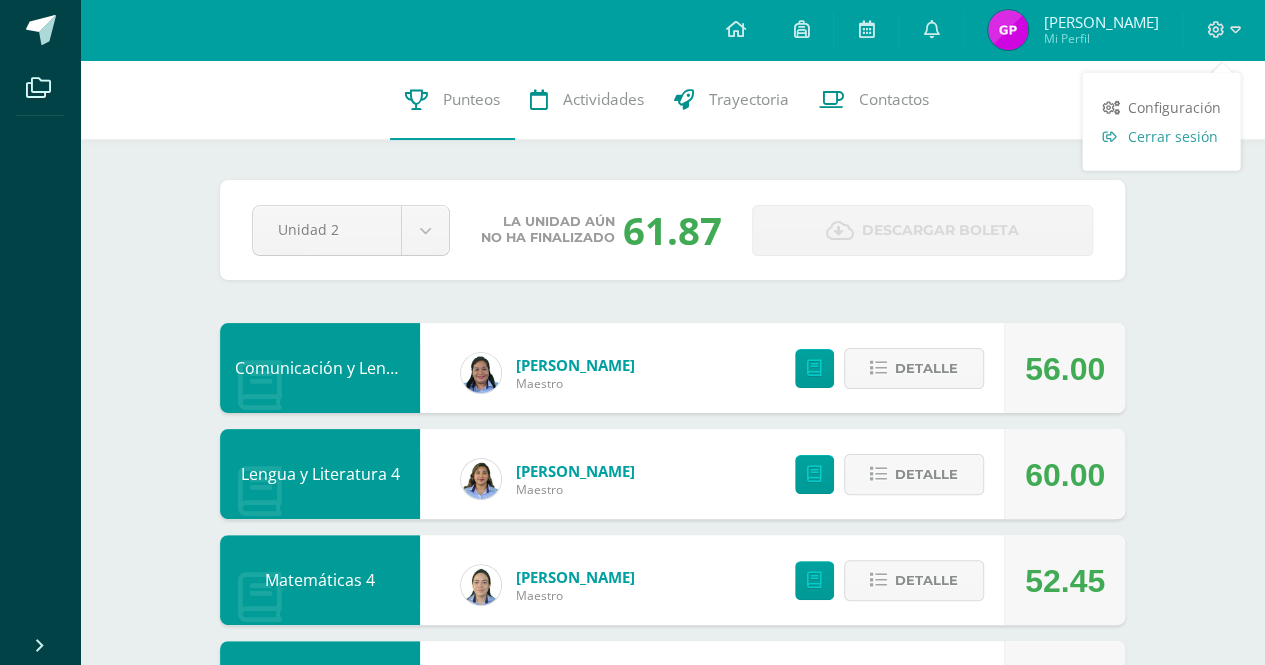 click on "Cerrar sesión" at bounding box center (1172, 136) 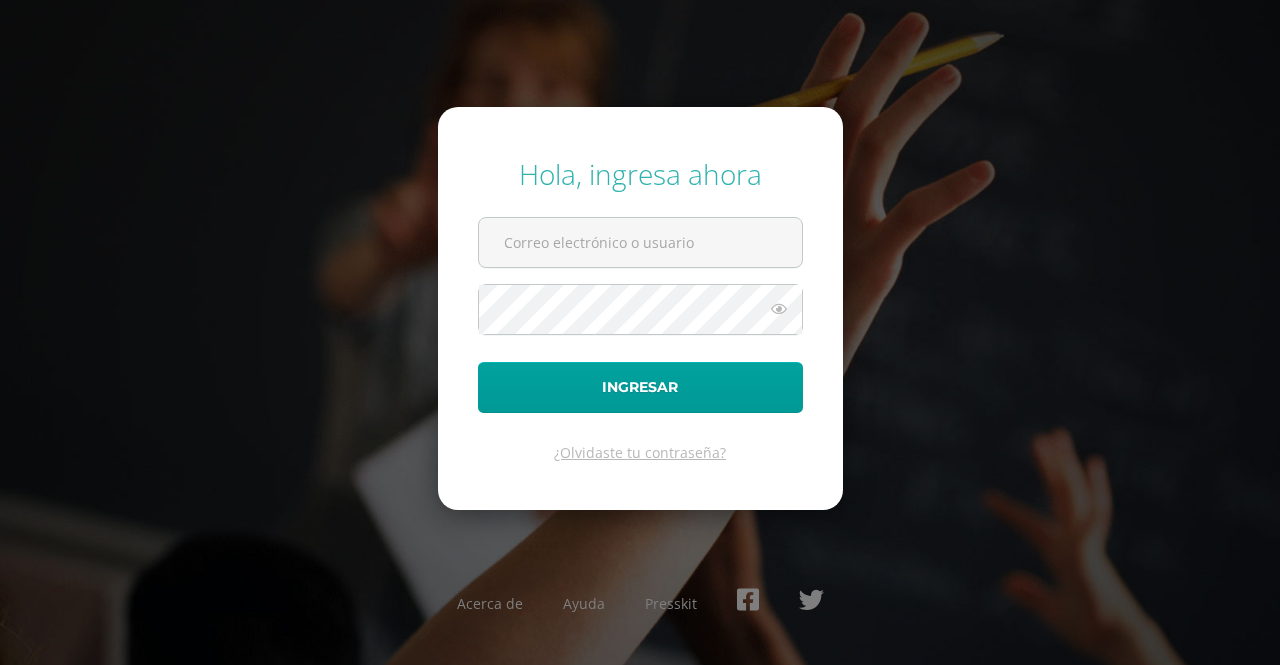 scroll, scrollTop: 0, scrollLeft: 0, axis: both 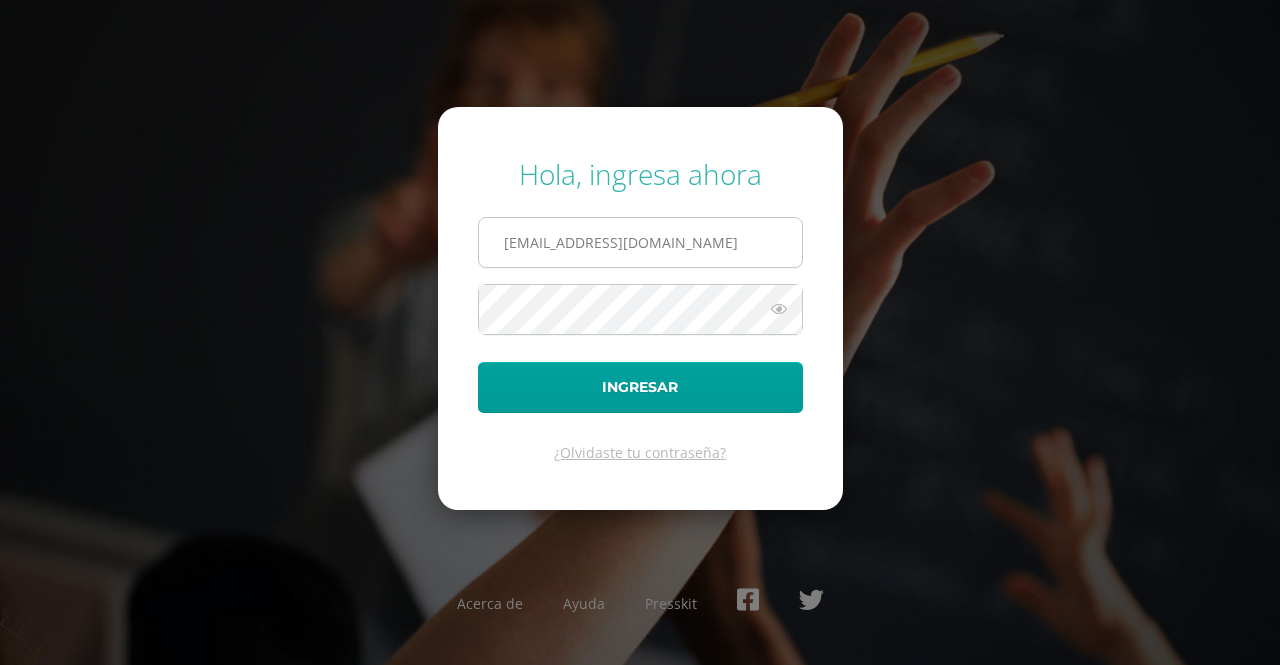 click on "[EMAIL_ADDRESS][DOMAIN_NAME]" at bounding box center [640, 242] 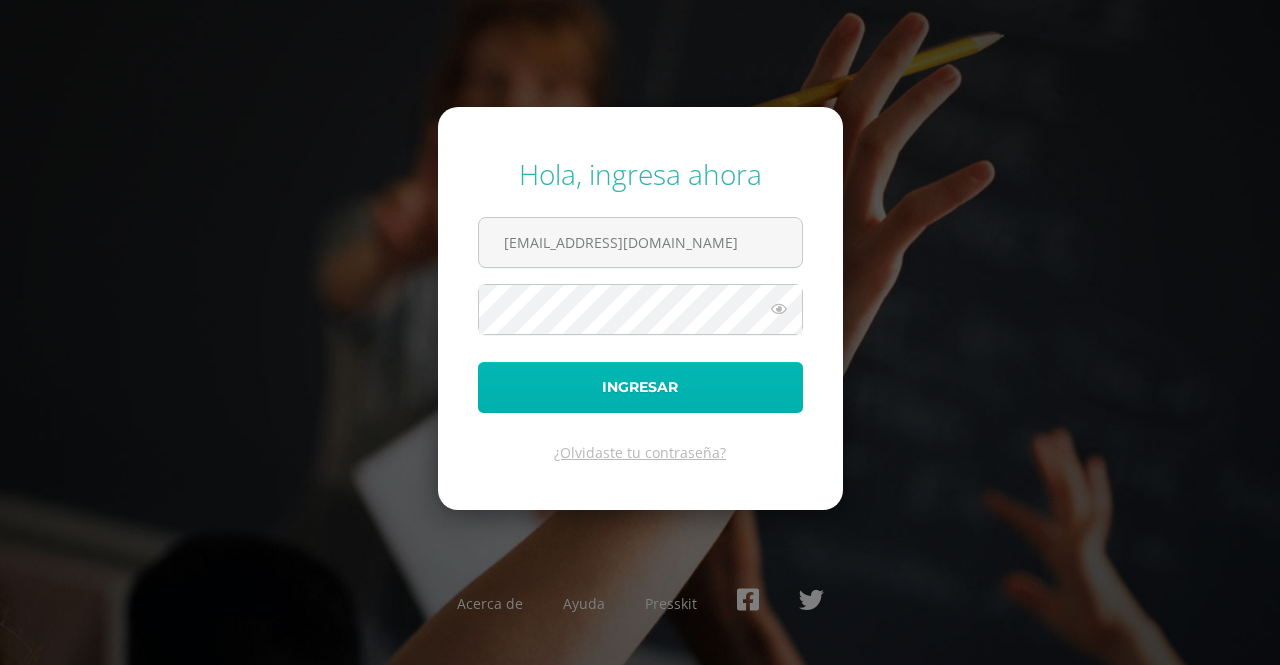 click on "Ingresar" at bounding box center [640, 387] 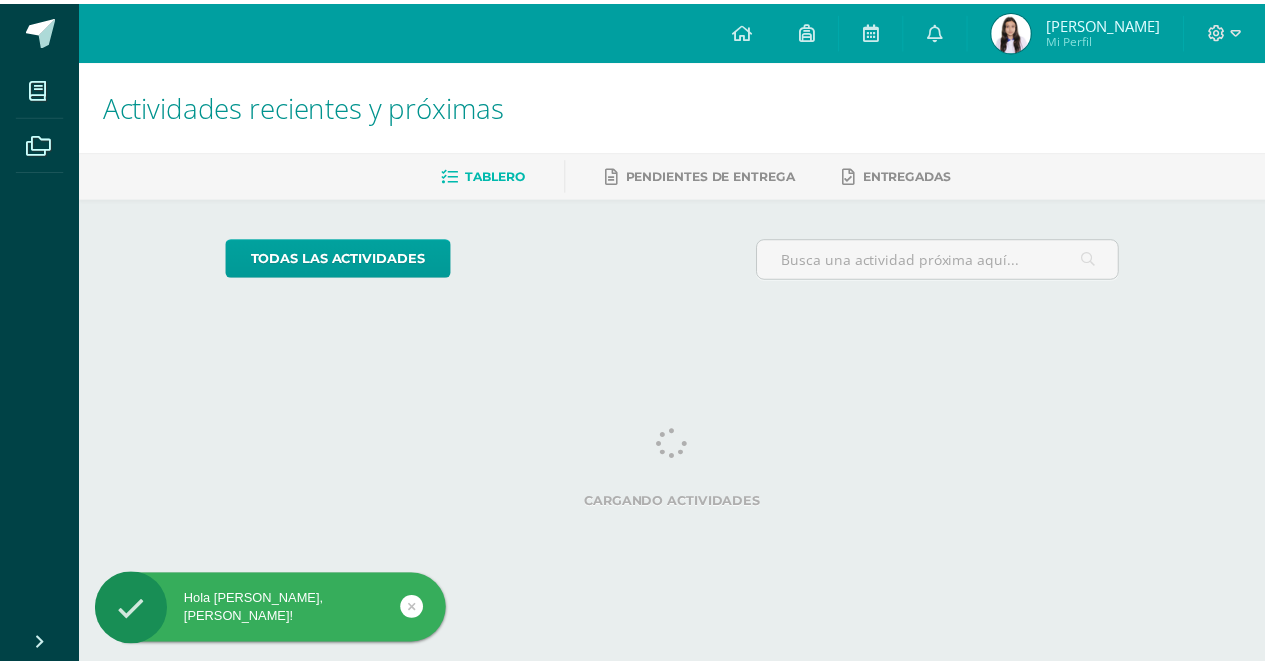 scroll, scrollTop: 0, scrollLeft: 0, axis: both 